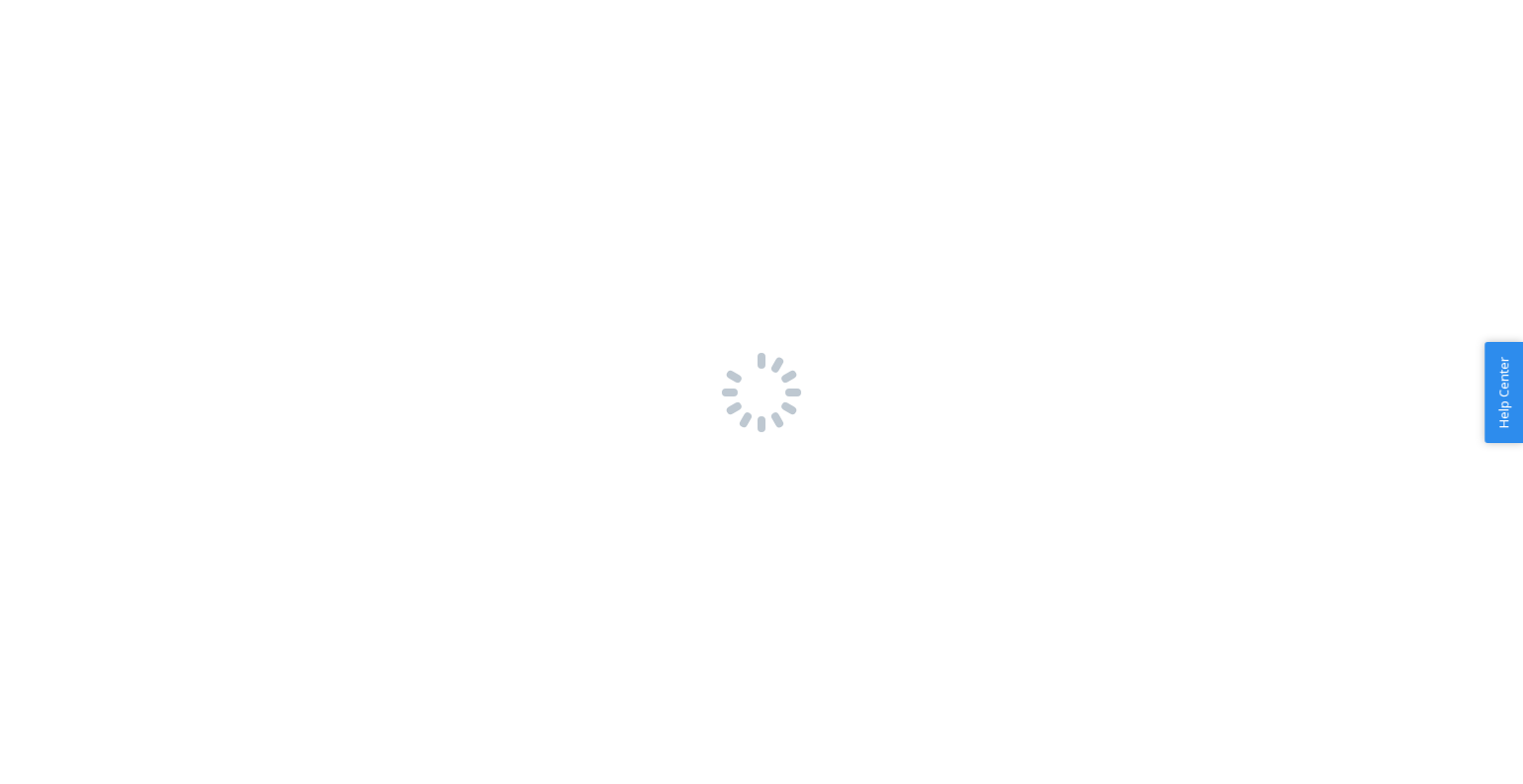 scroll, scrollTop: 0, scrollLeft: 0, axis: both 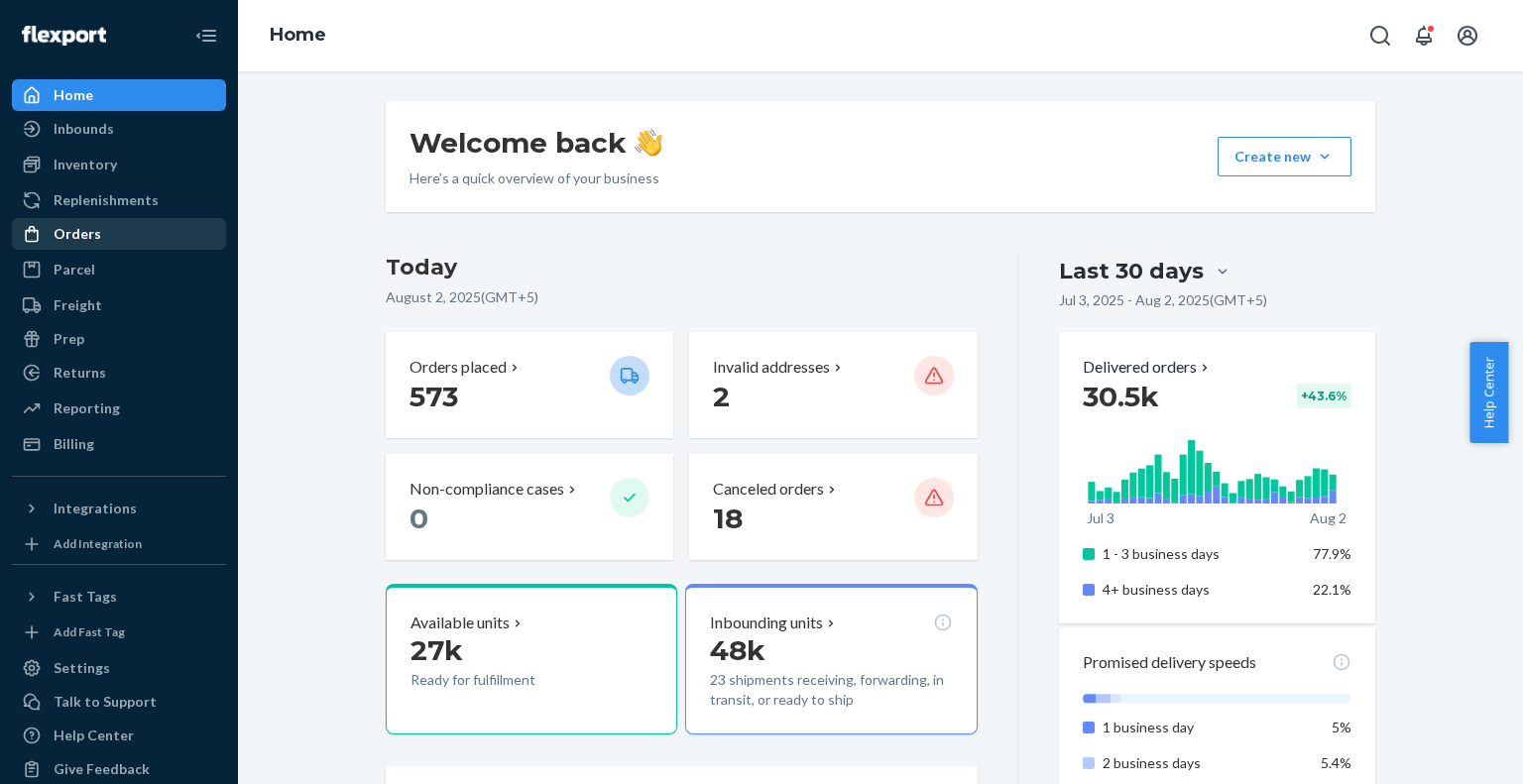 click on "Orders" at bounding box center [77, 234] 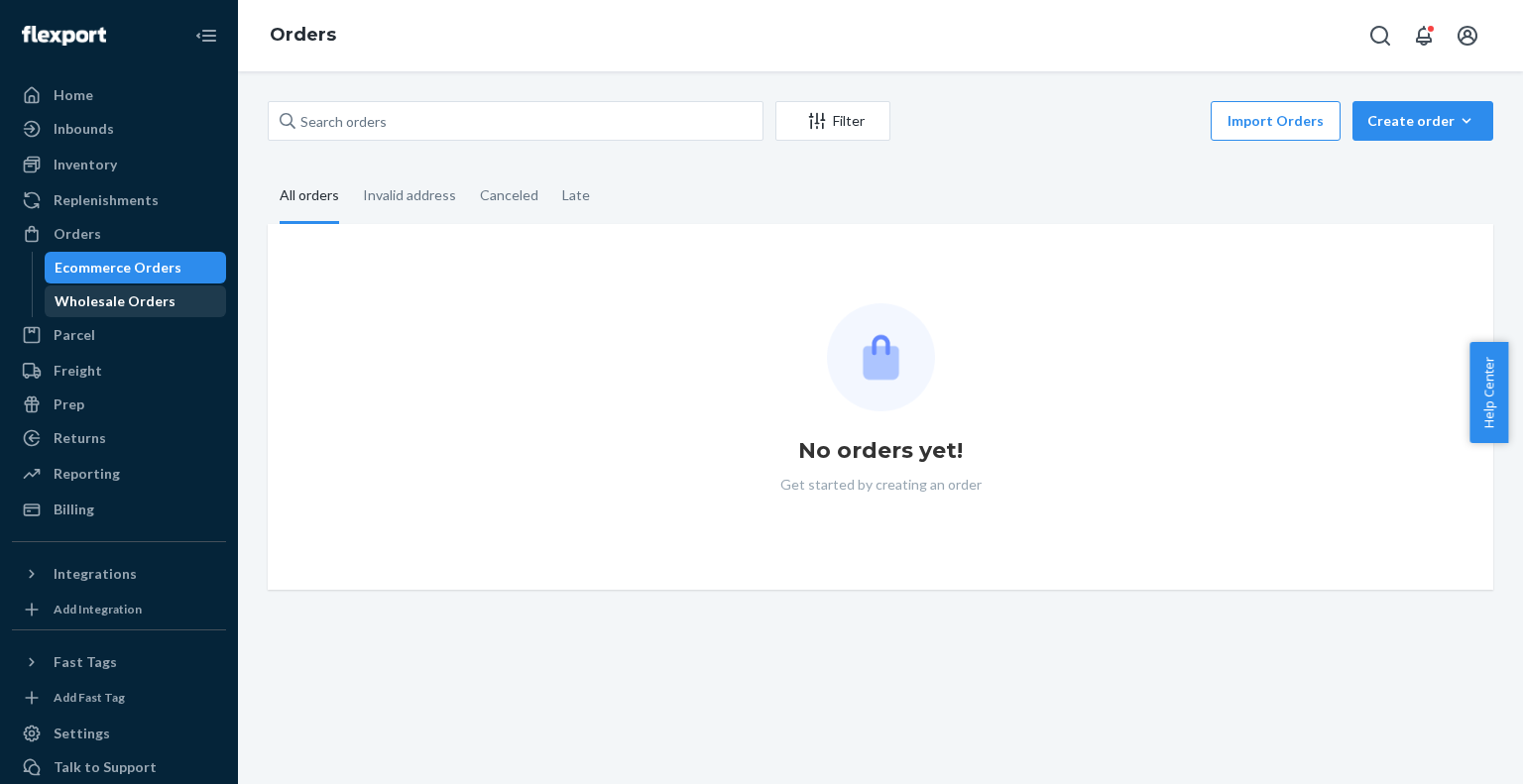 click on "Wholesale Orders" at bounding box center (115, 301) 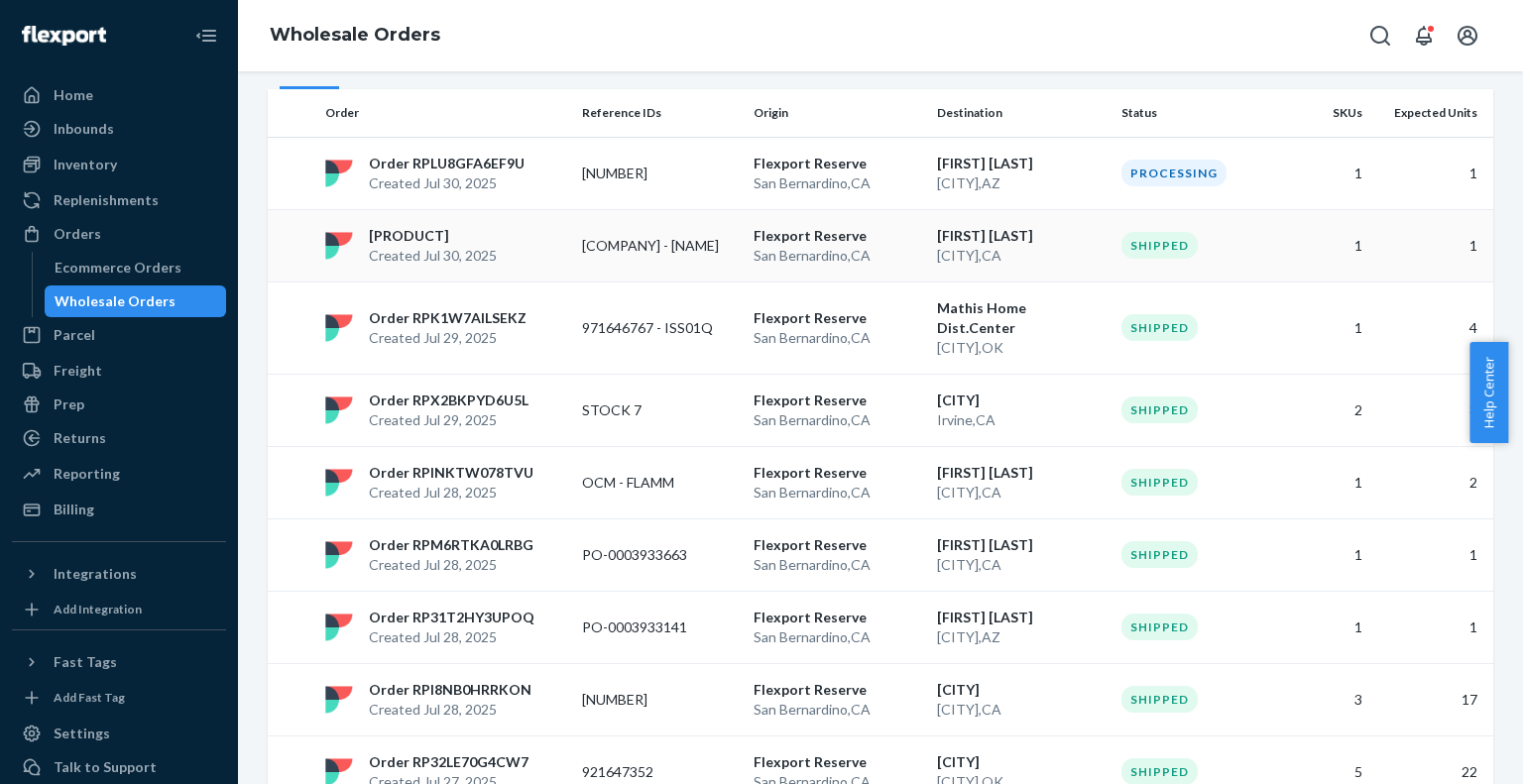 scroll, scrollTop: 0, scrollLeft: 0, axis: both 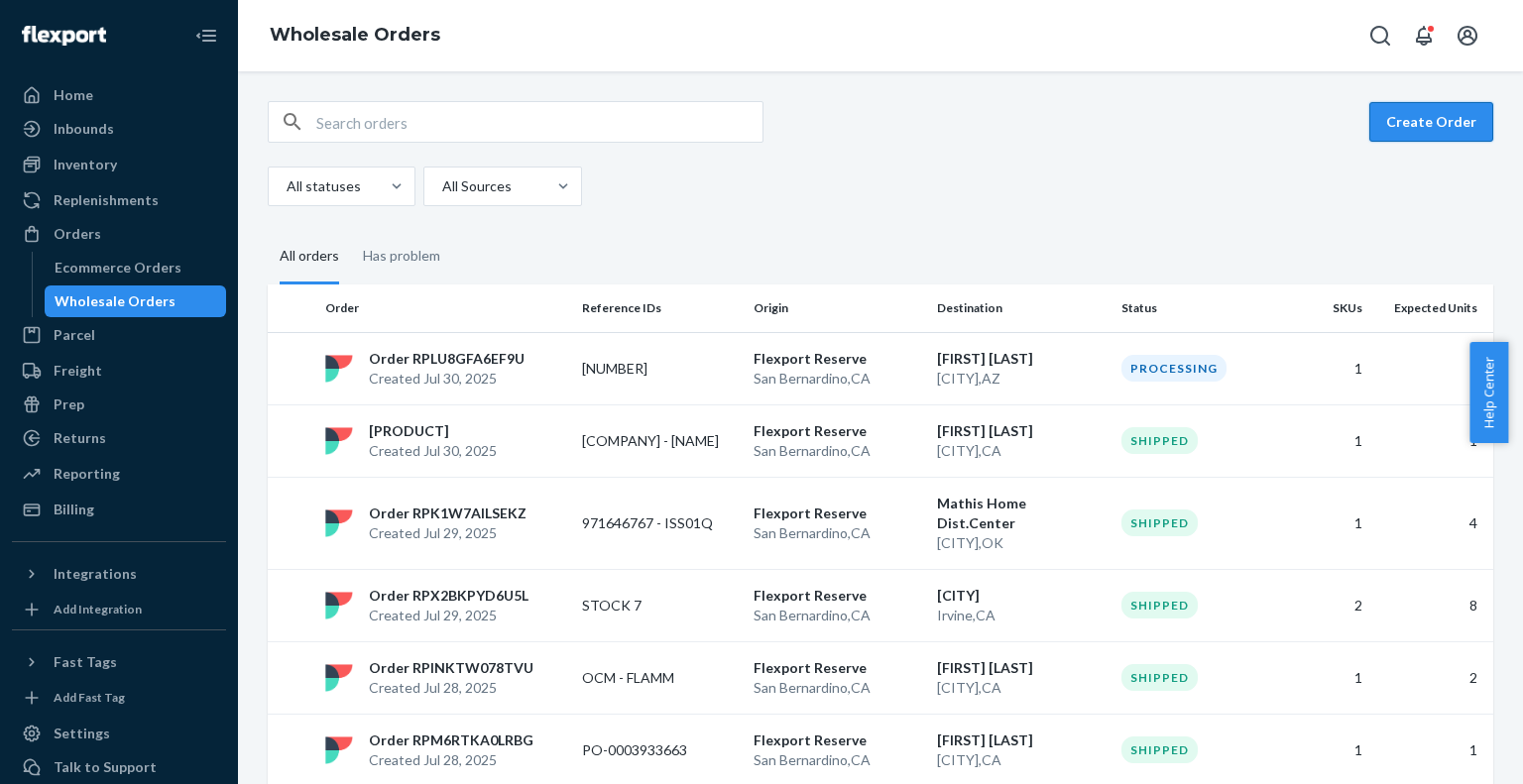 click on "Create Order" at bounding box center (1431, 122) 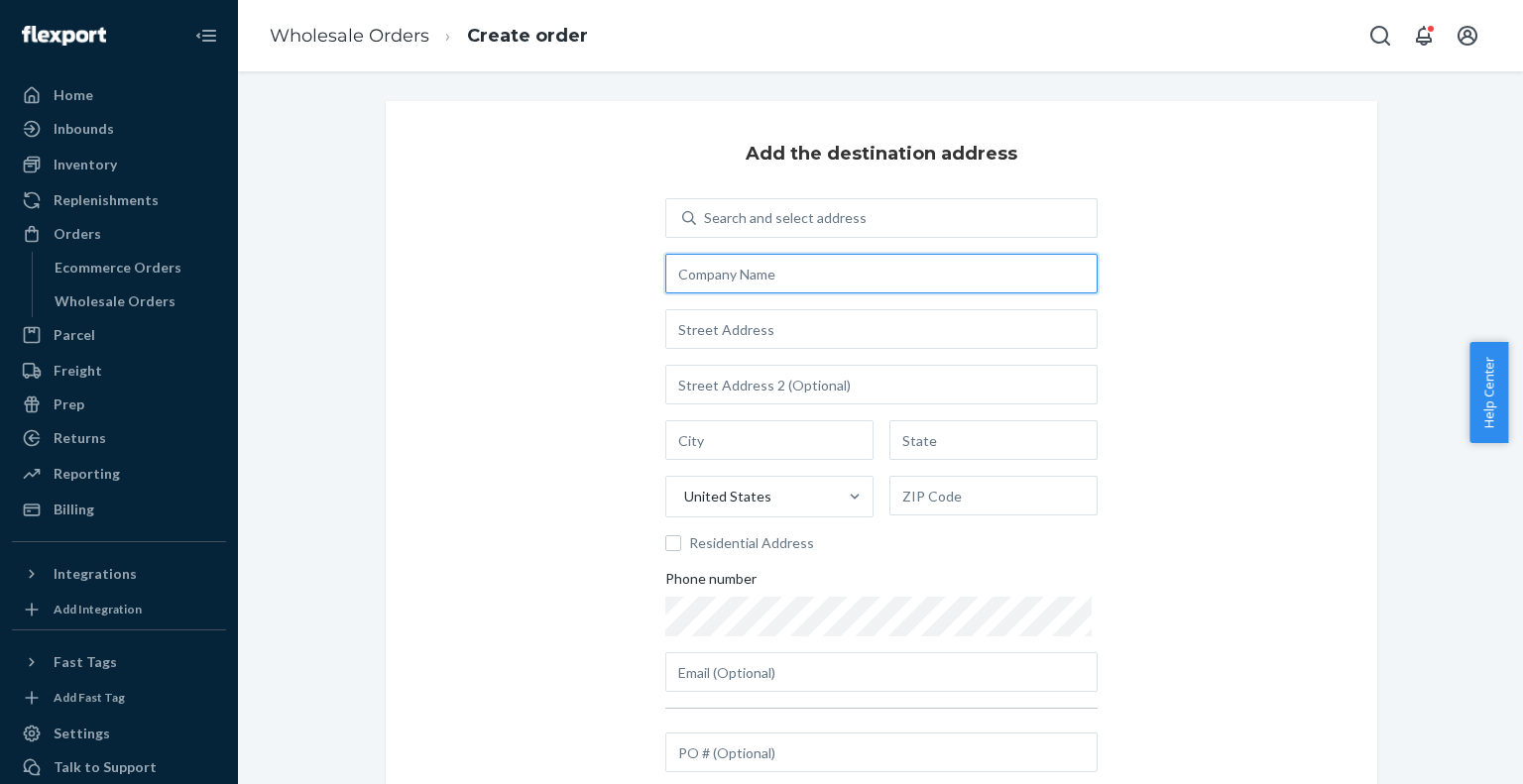 click at bounding box center [881, 274] 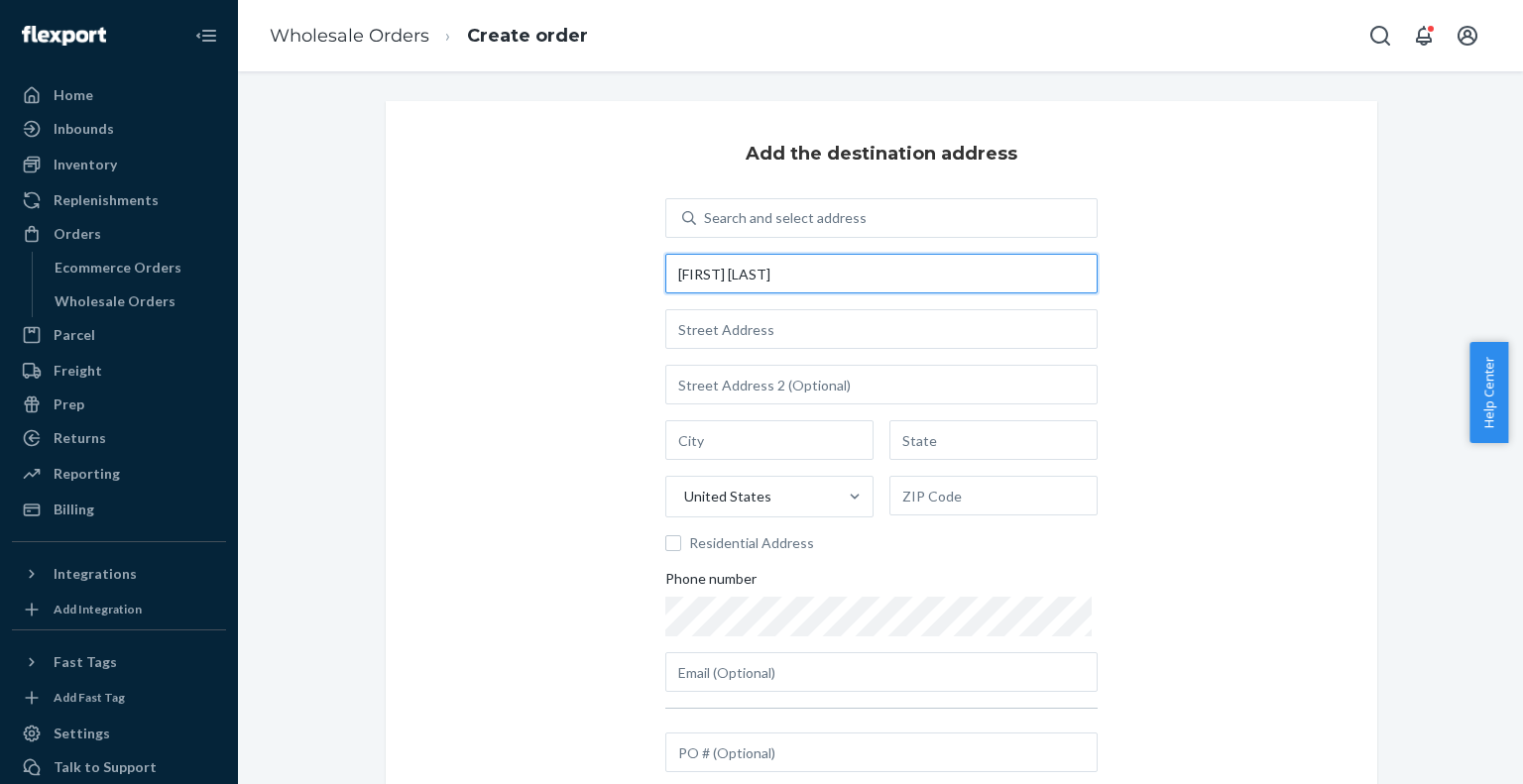 type on "[FIRST] [LAST]" 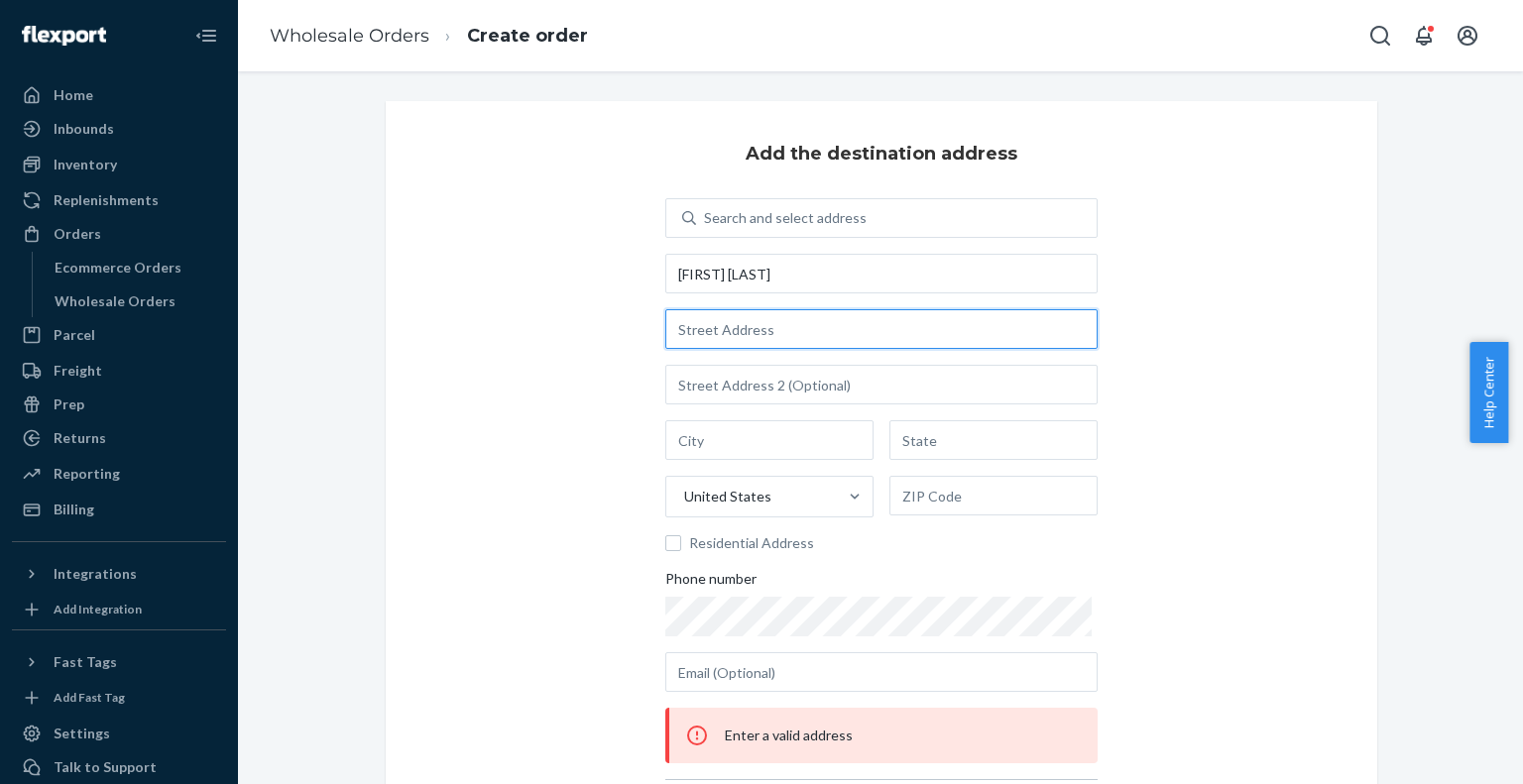 paste on "[NUMBER] [STREET] [CITY] [STATE] [POSTAL_CODE]" 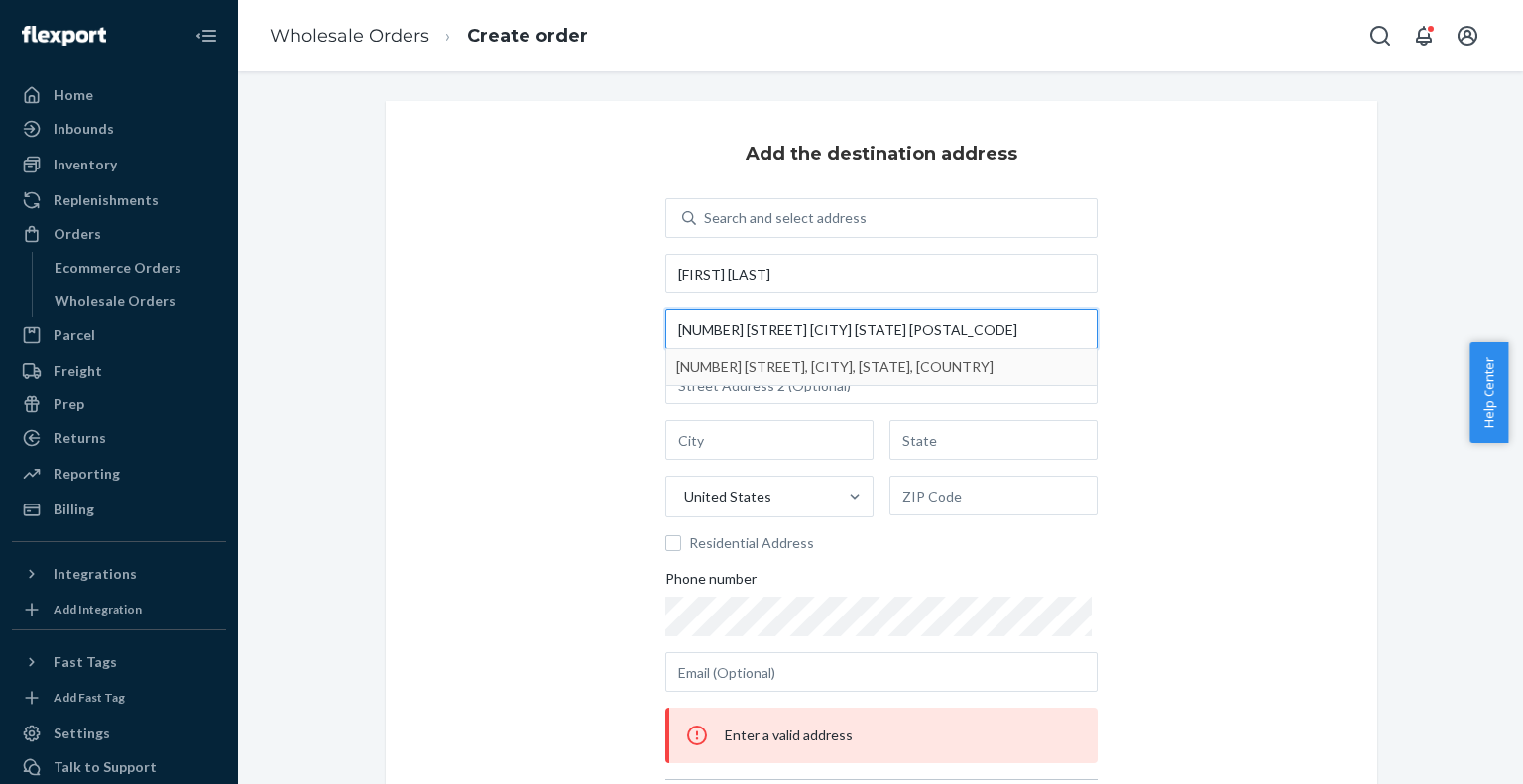 type on "[NUMBER] [STREET] [CITY] [STATE] [POSTAL_CODE]" 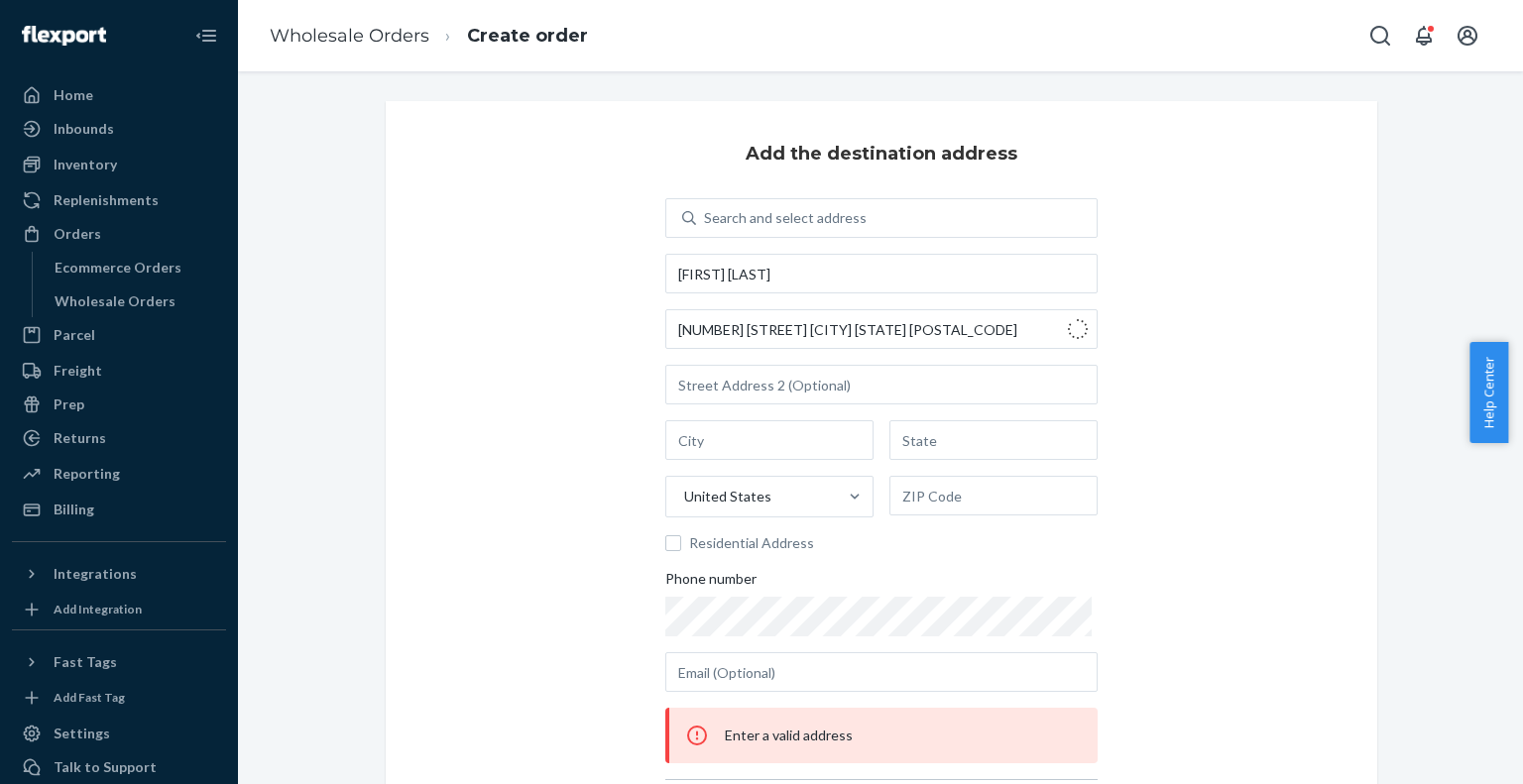 type on "[CITY]" 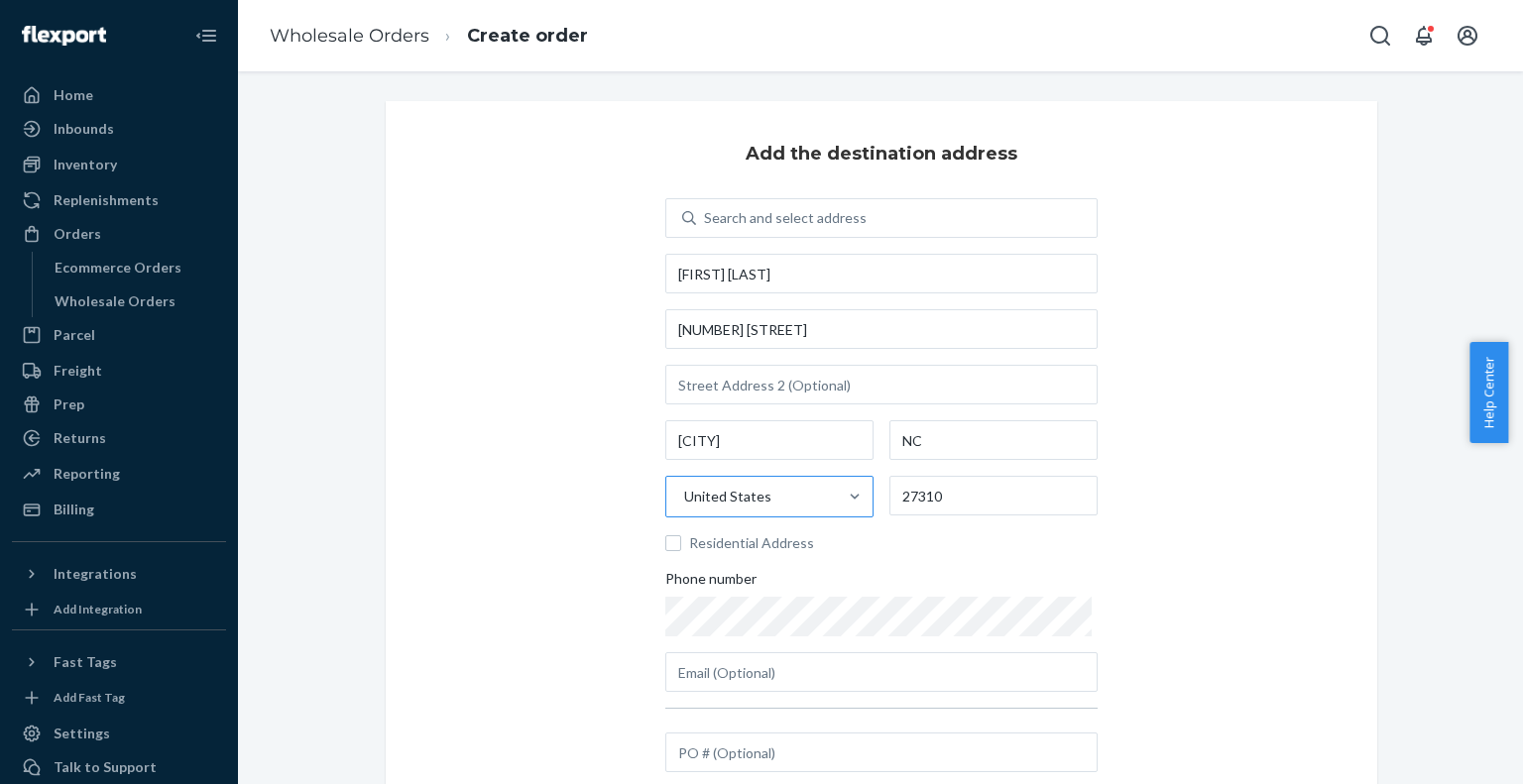 scroll, scrollTop: 119, scrollLeft: 0, axis: vertical 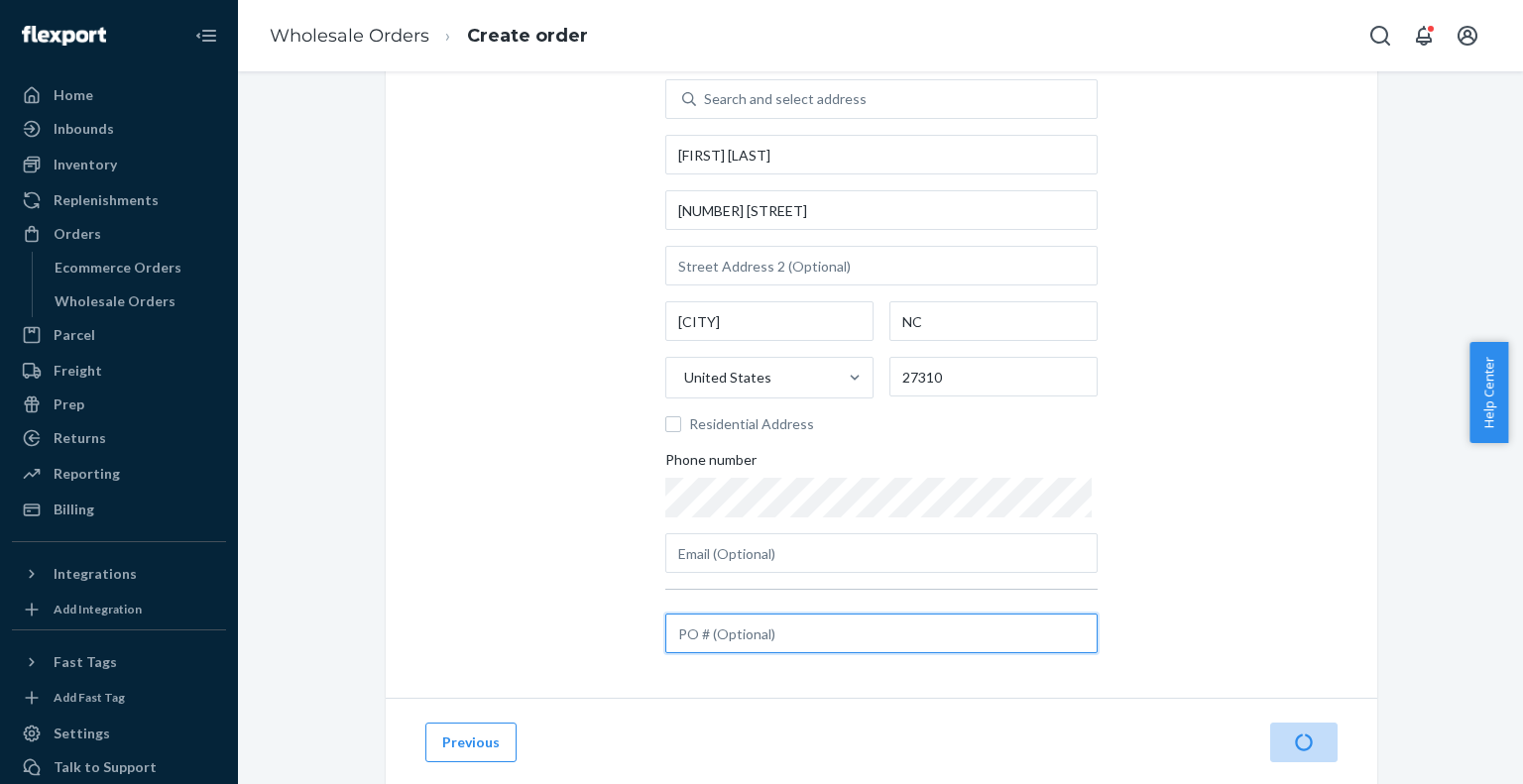 click at bounding box center [881, 633] 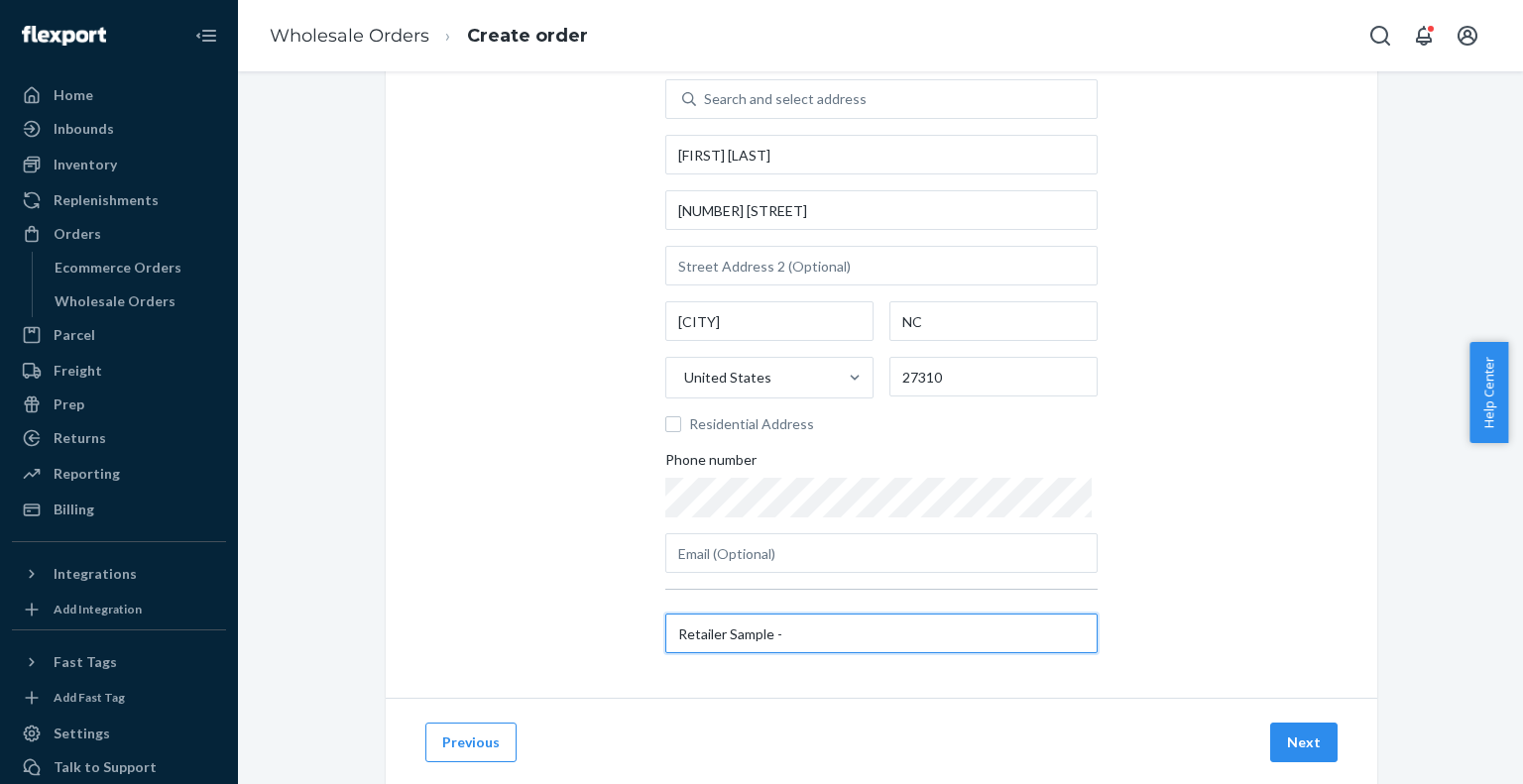 paste on "[NUMBER]" 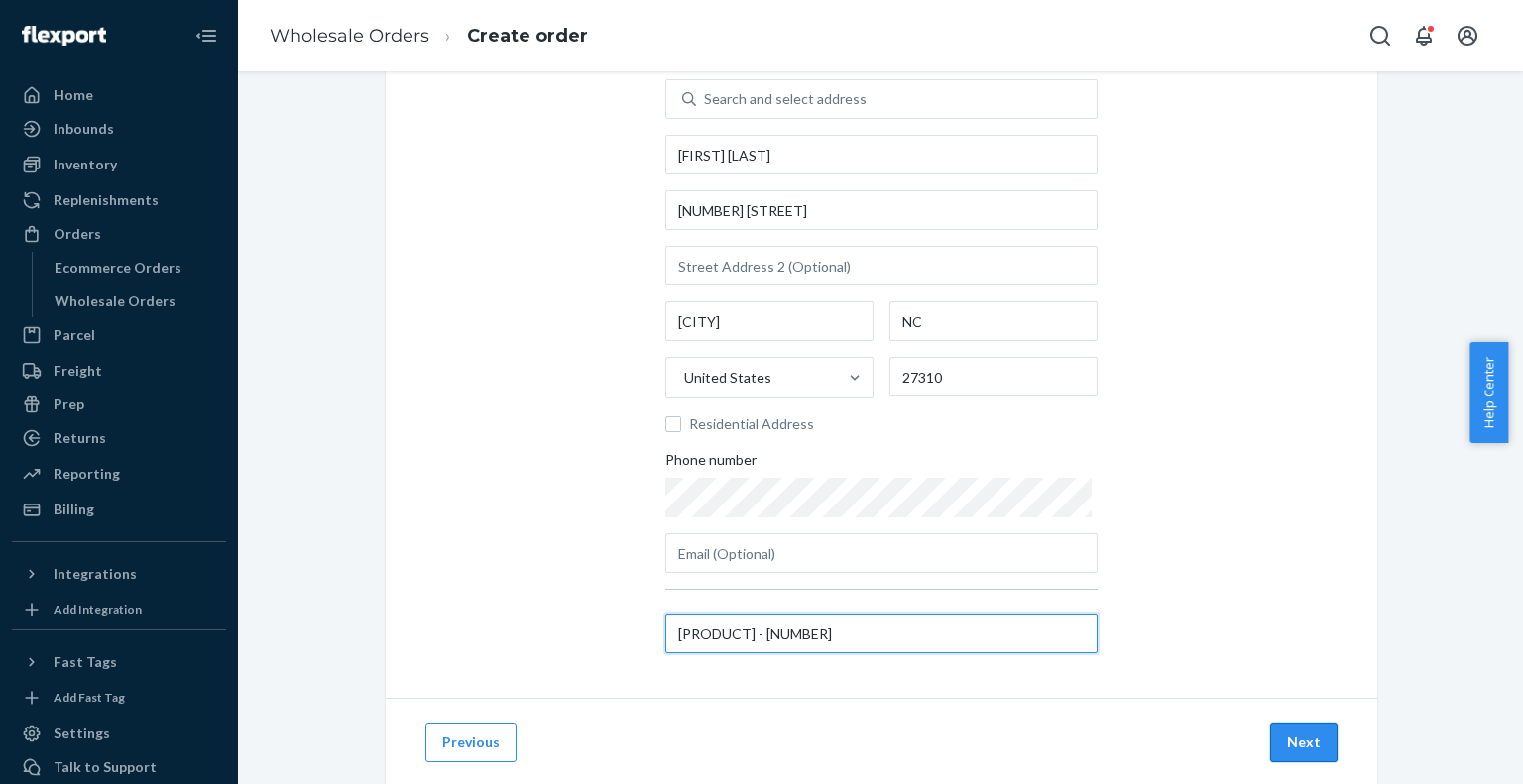 type on "[PRODUCT] - [NUMBER]" 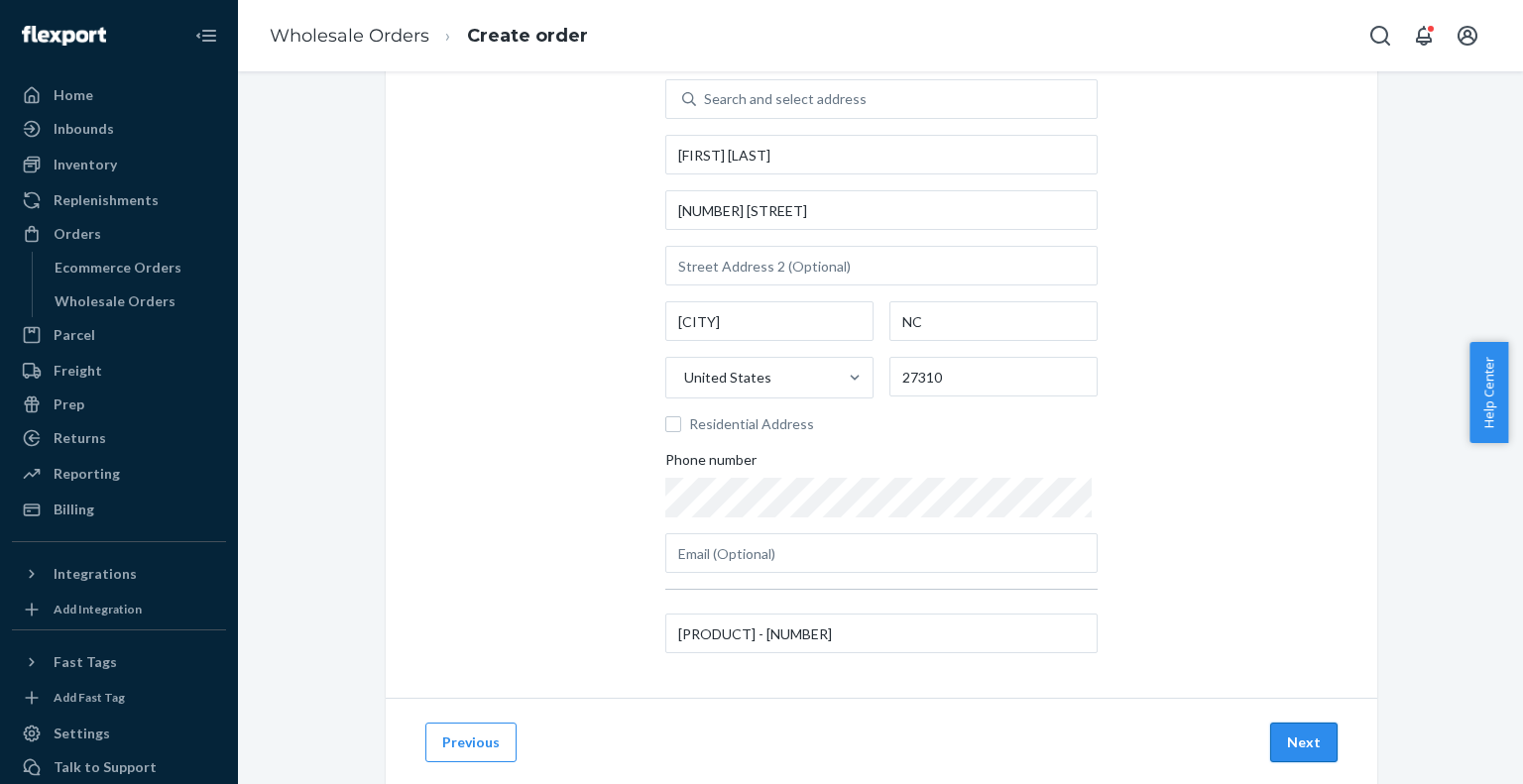 click on "Next" at bounding box center (1304, 742) 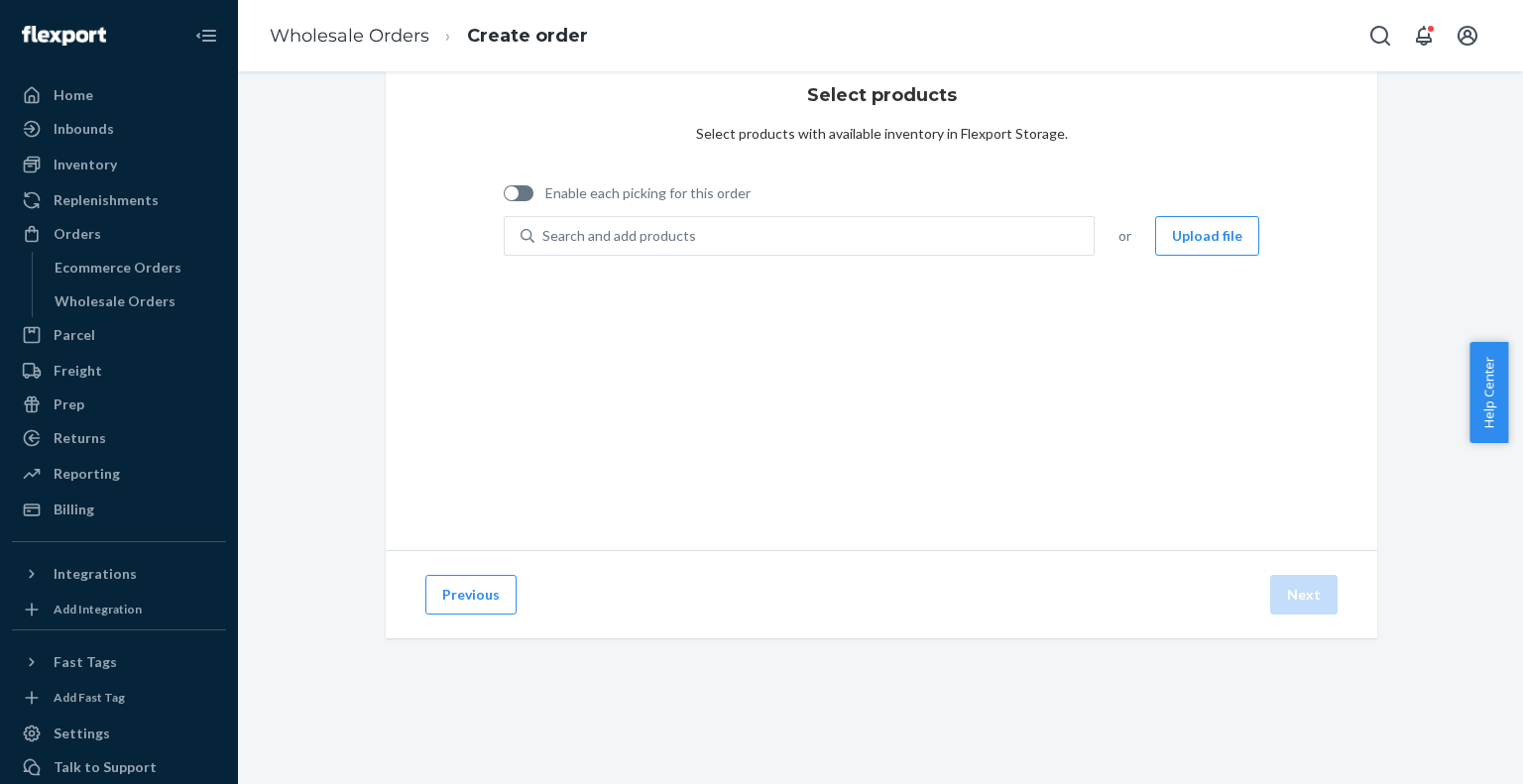 click on "Enable each picking for this order" at bounding box center [902, 193] 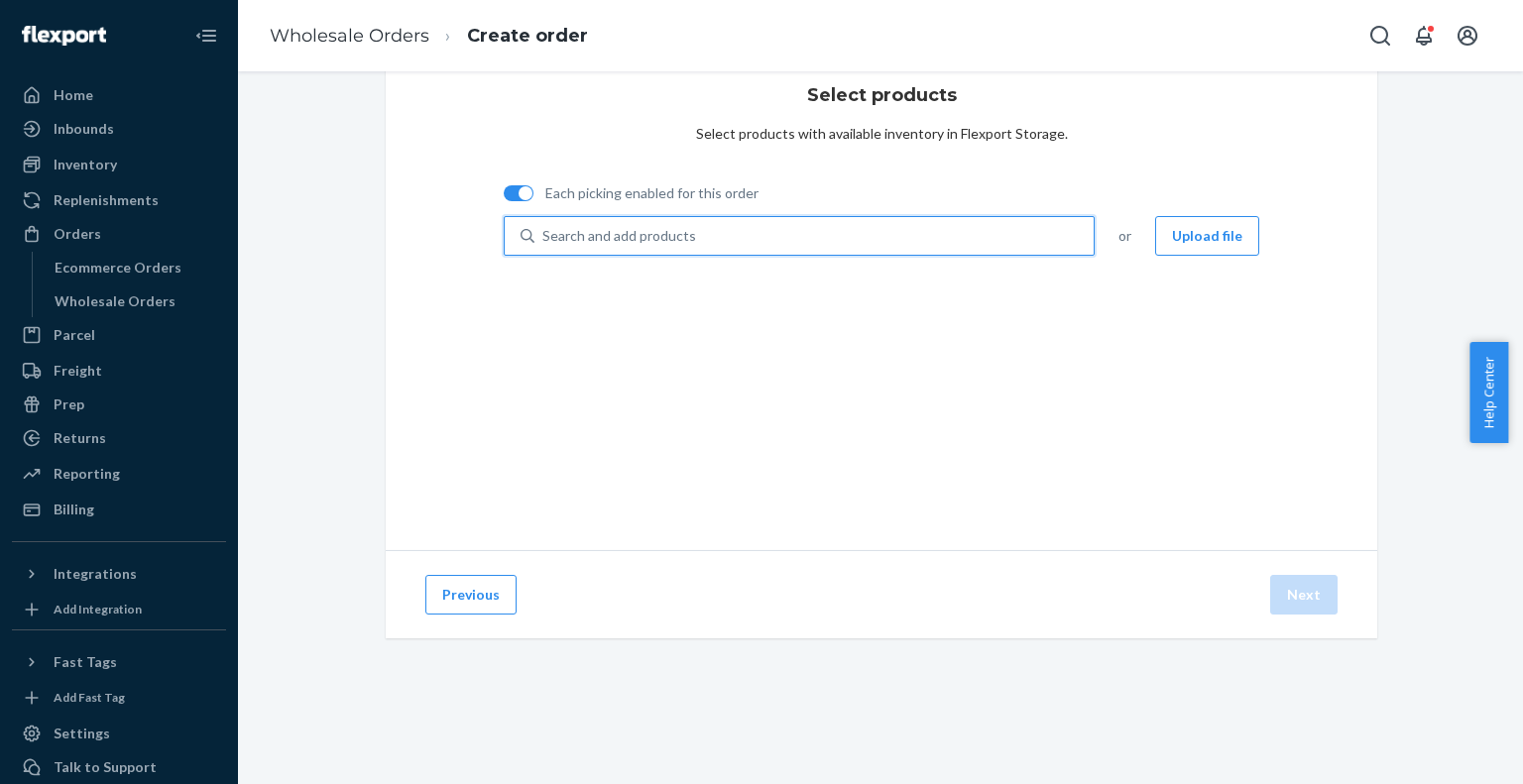 click on "Search and add products" at bounding box center (619, 236) 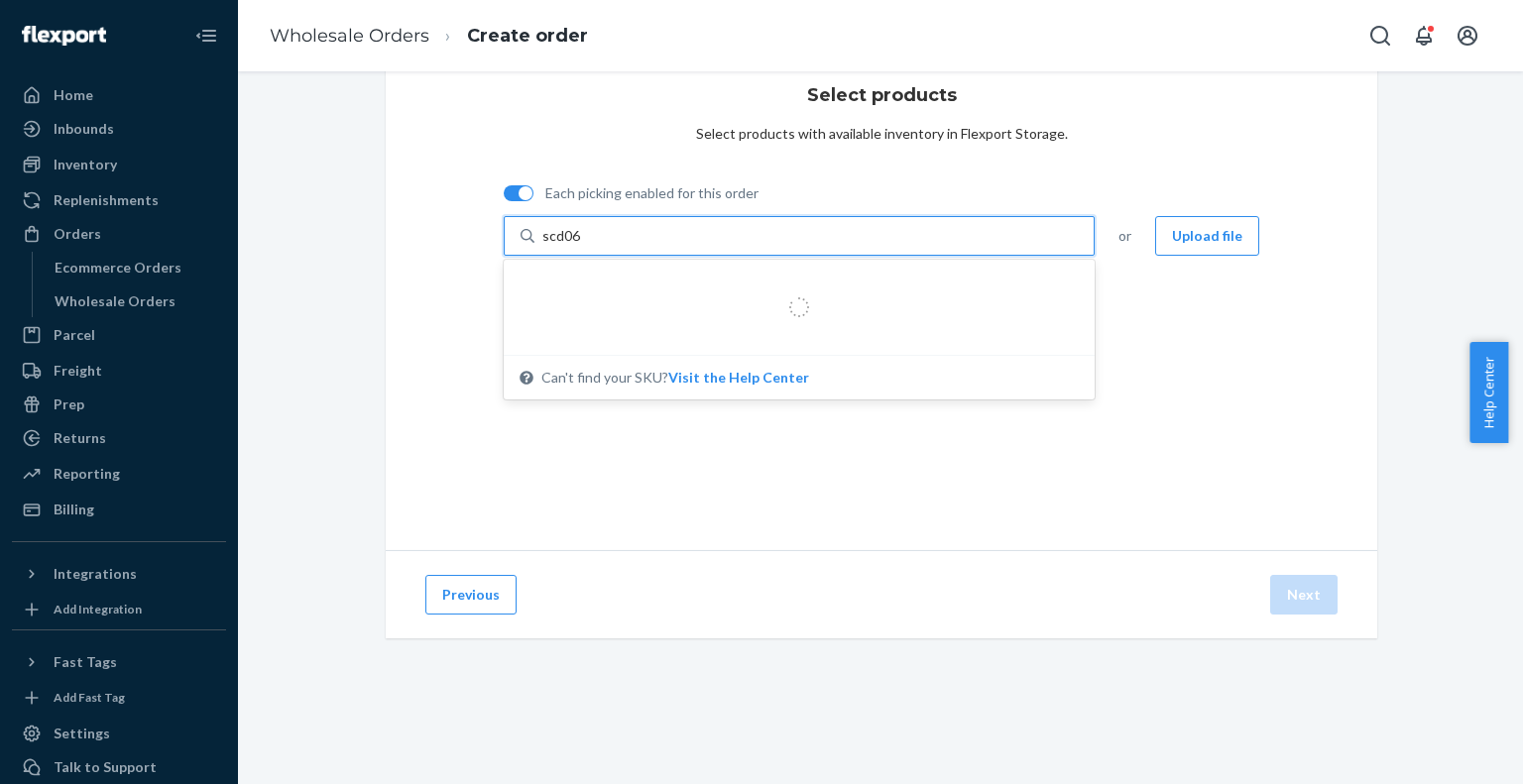 type on "scd06k" 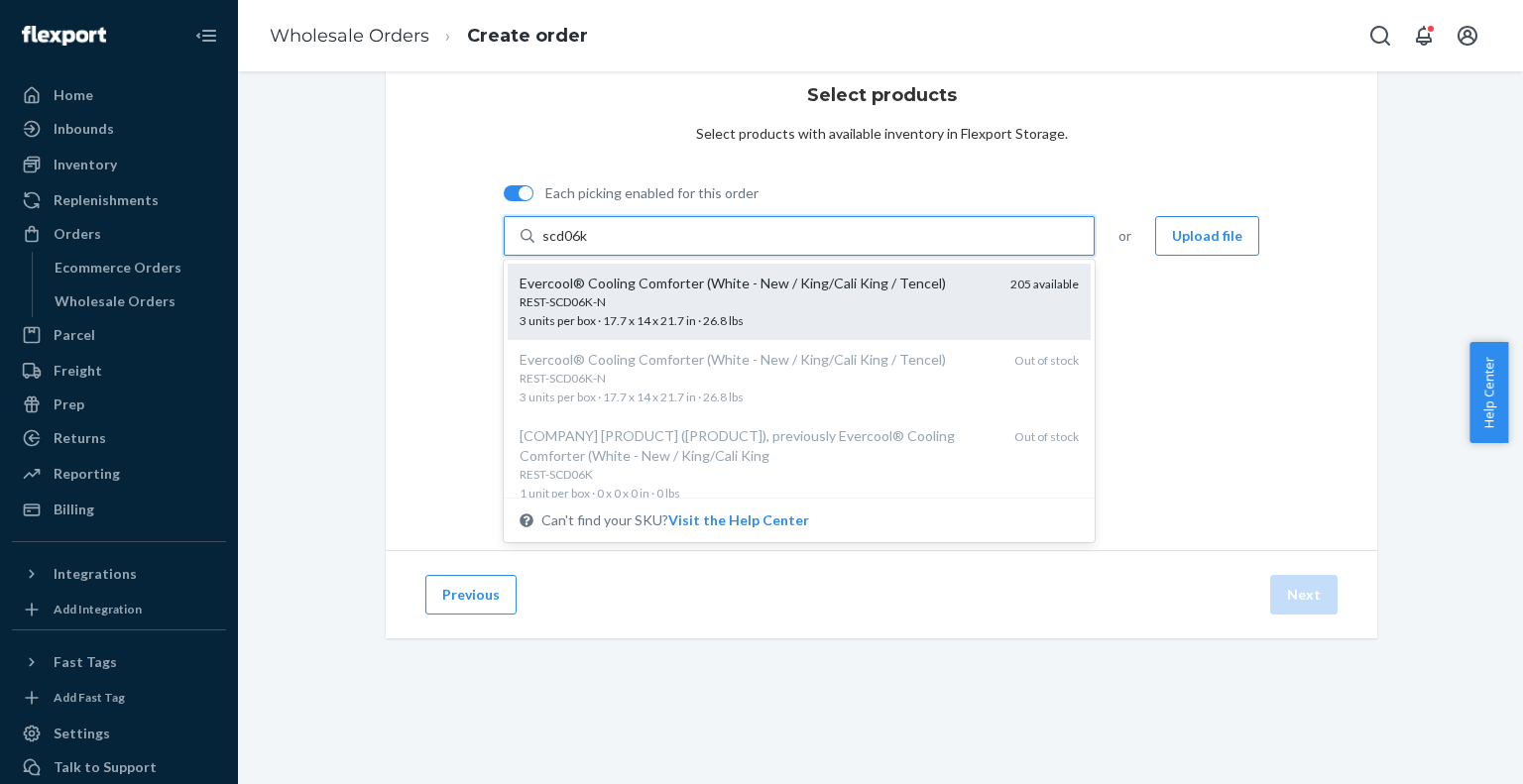 click on "Evercool® Cooling Comforter (White - New / King/Cali King / Tencel)" at bounding box center [757, 283] 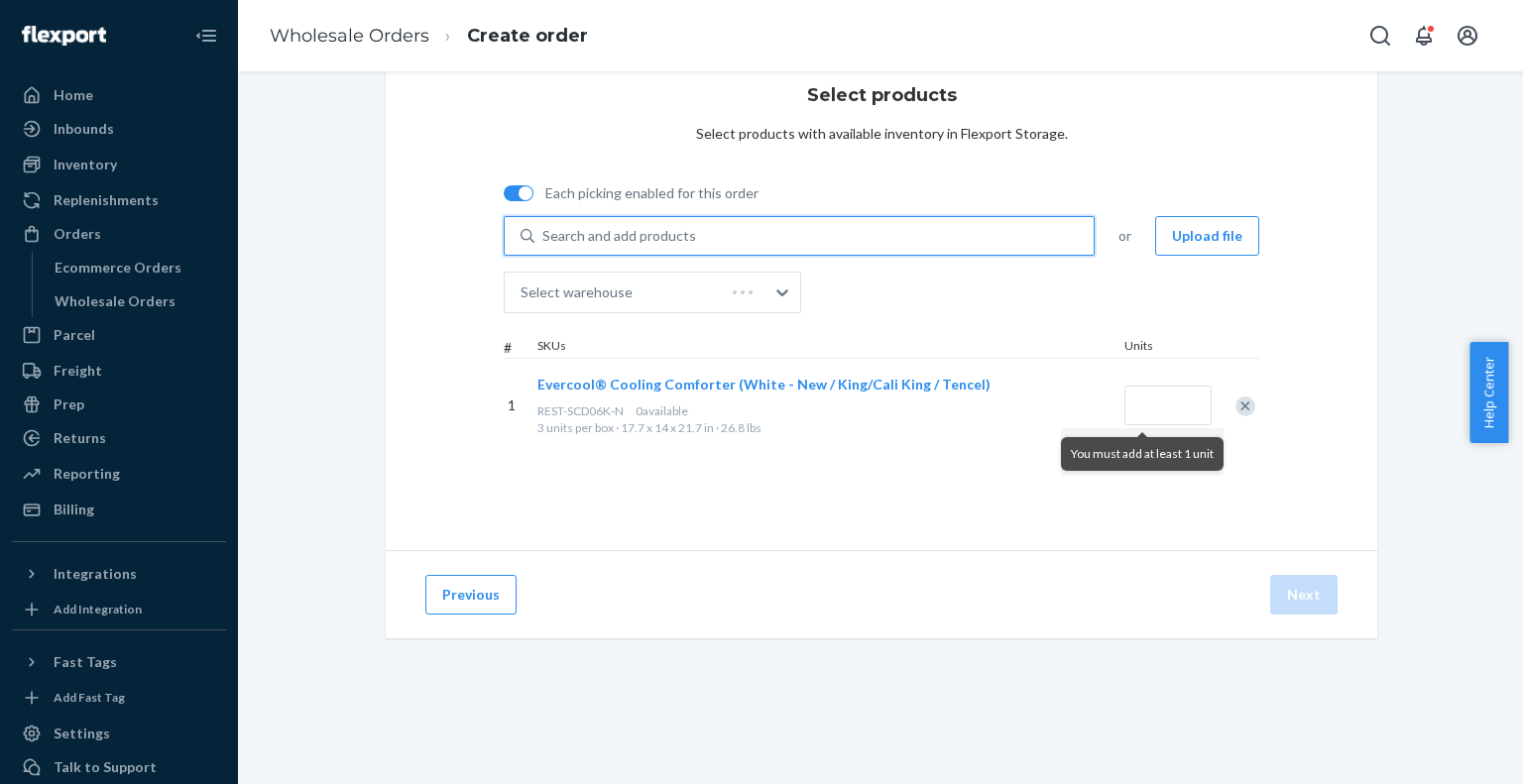 click on "Search and add products" at bounding box center [619, 236] 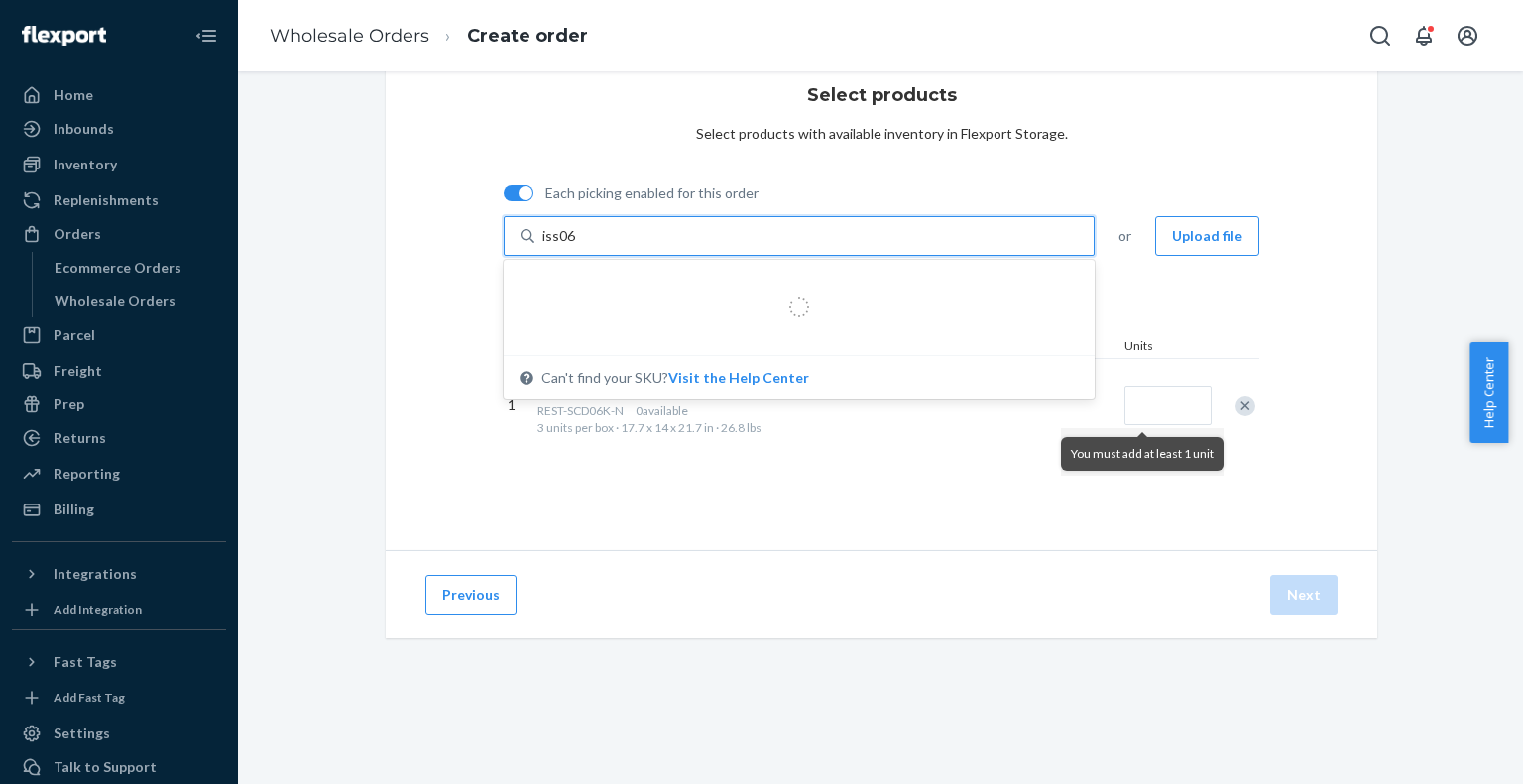 type on "iss06k" 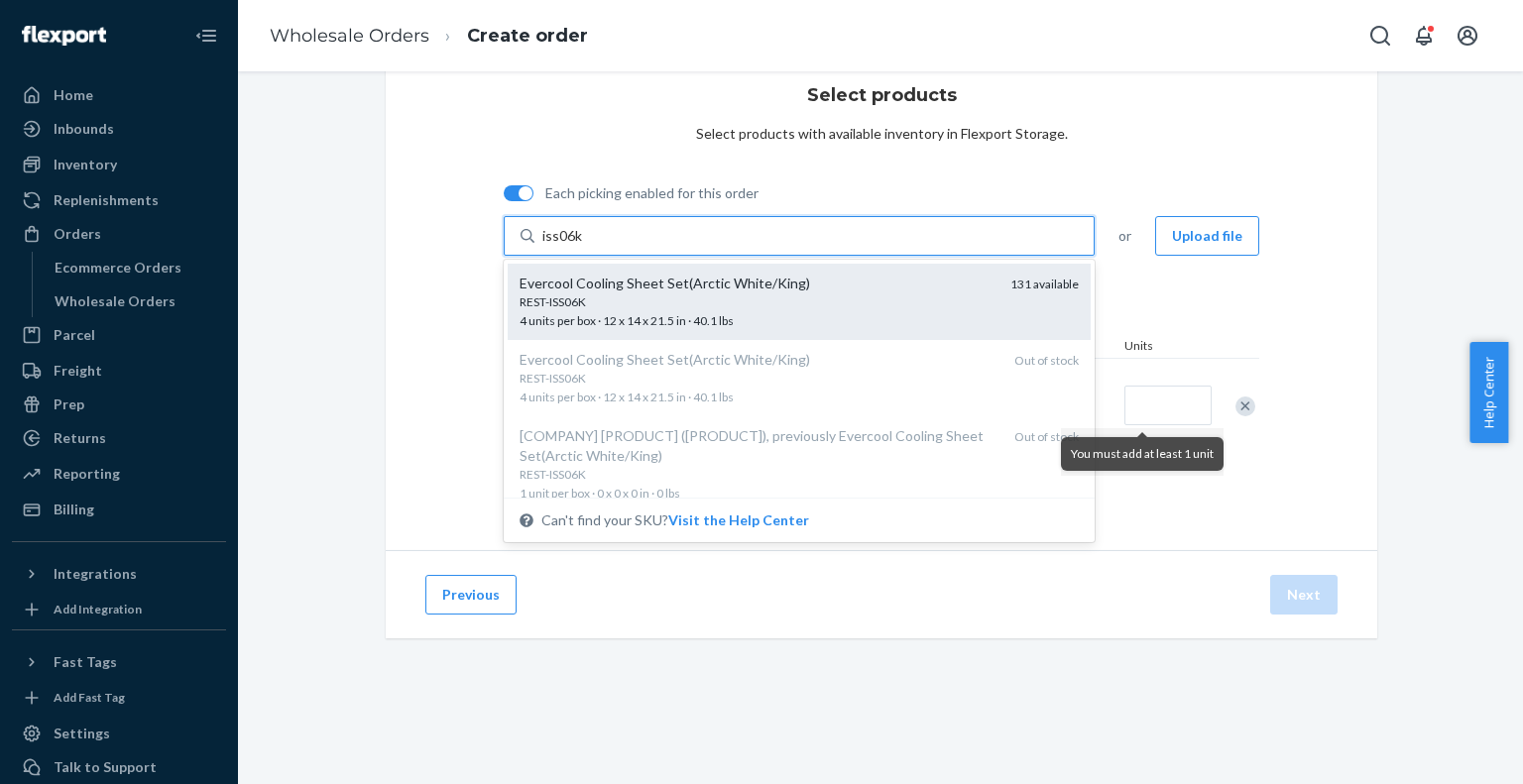 click on "REST-ISS06K" at bounding box center [757, 301] 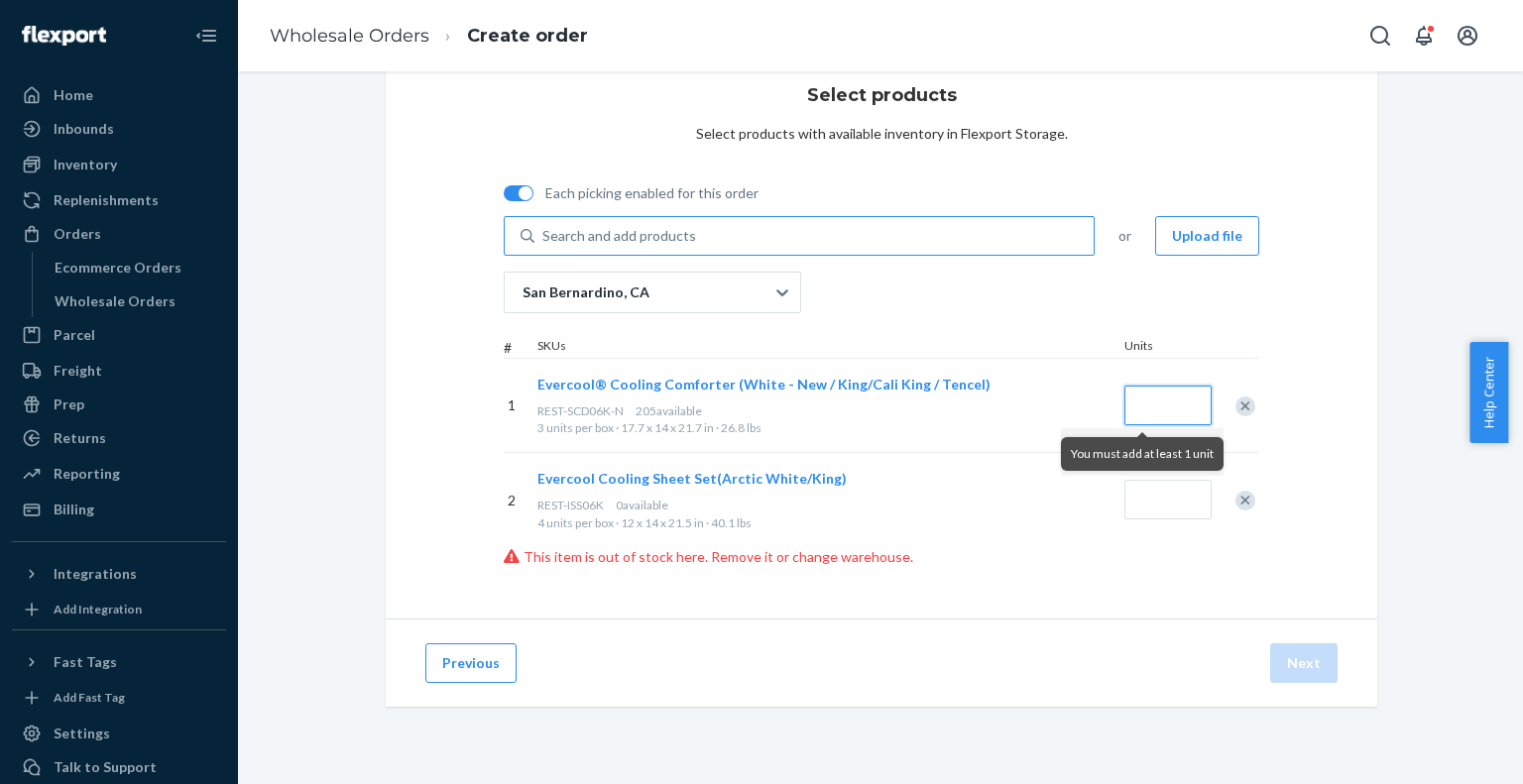click at bounding box center (1168, 405) 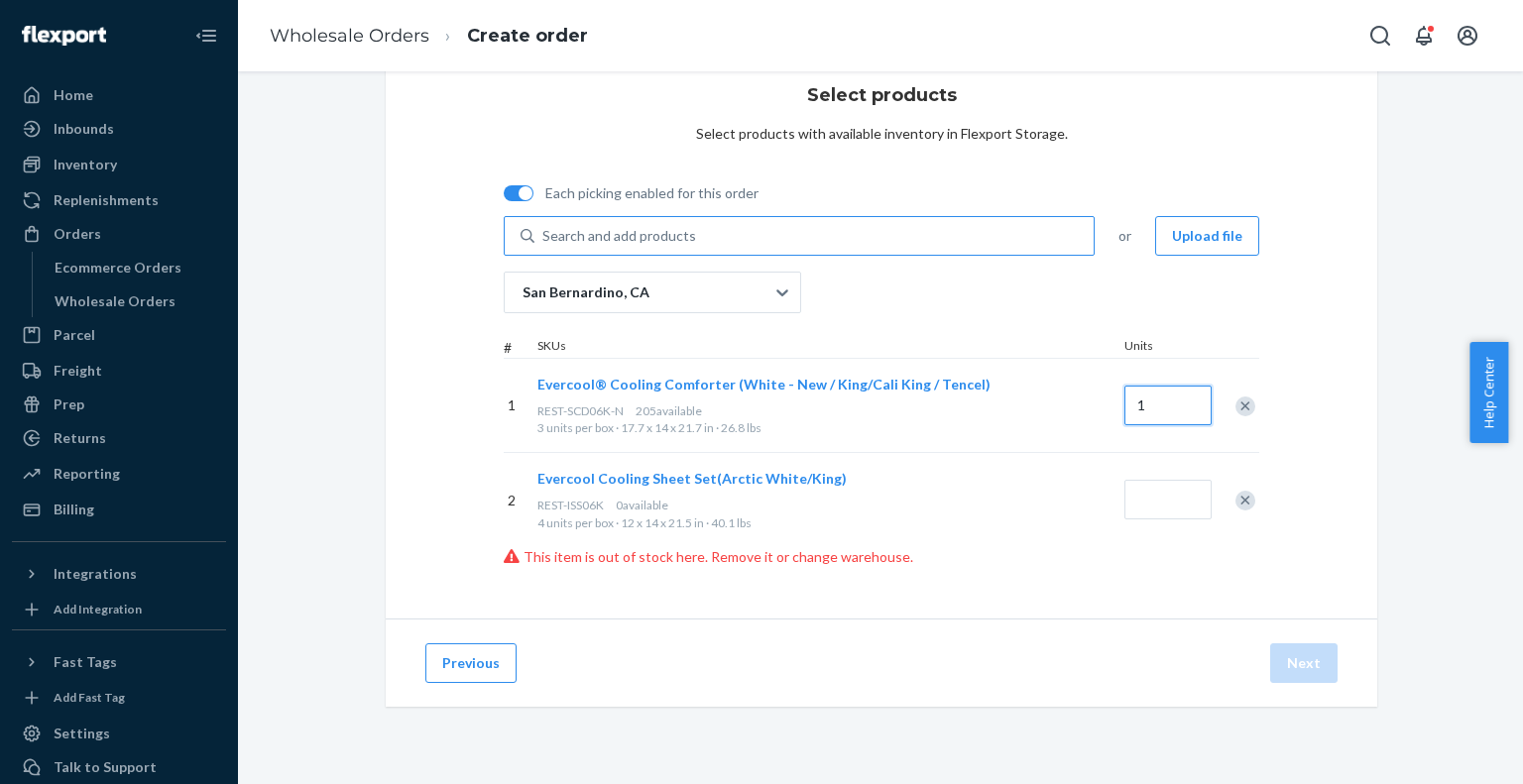 type on "1" 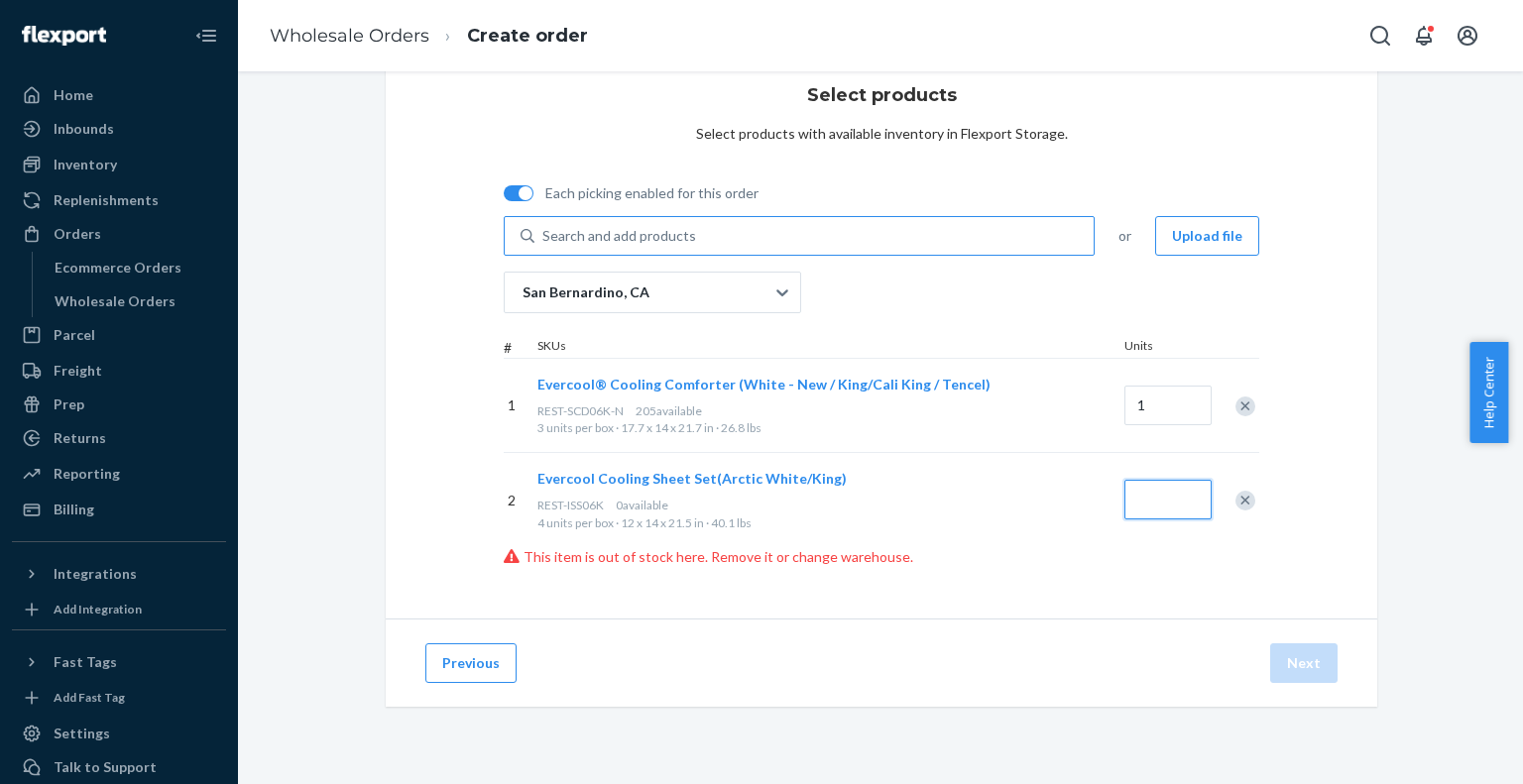 click at bounding box center (1168, 500) 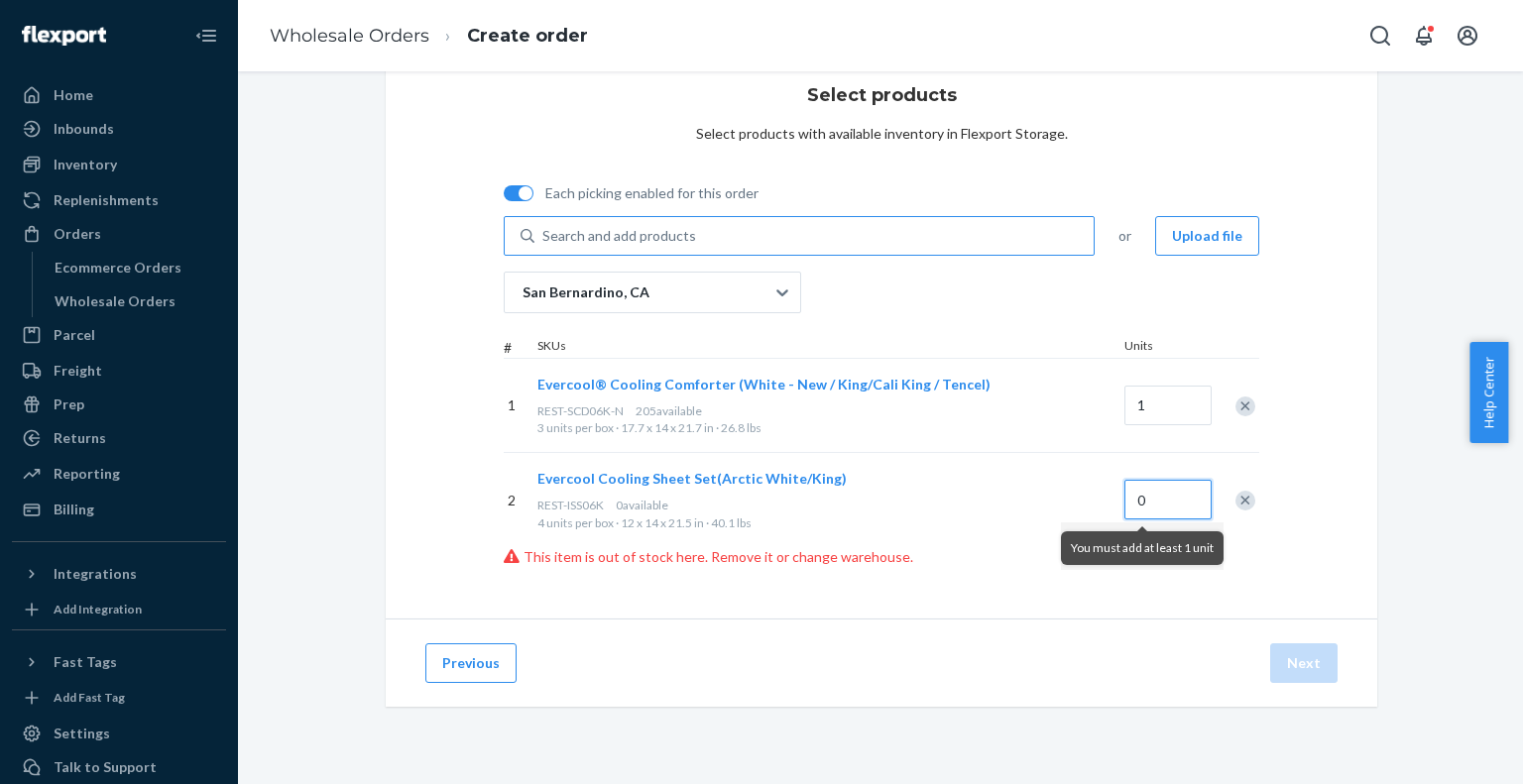 type on "0" 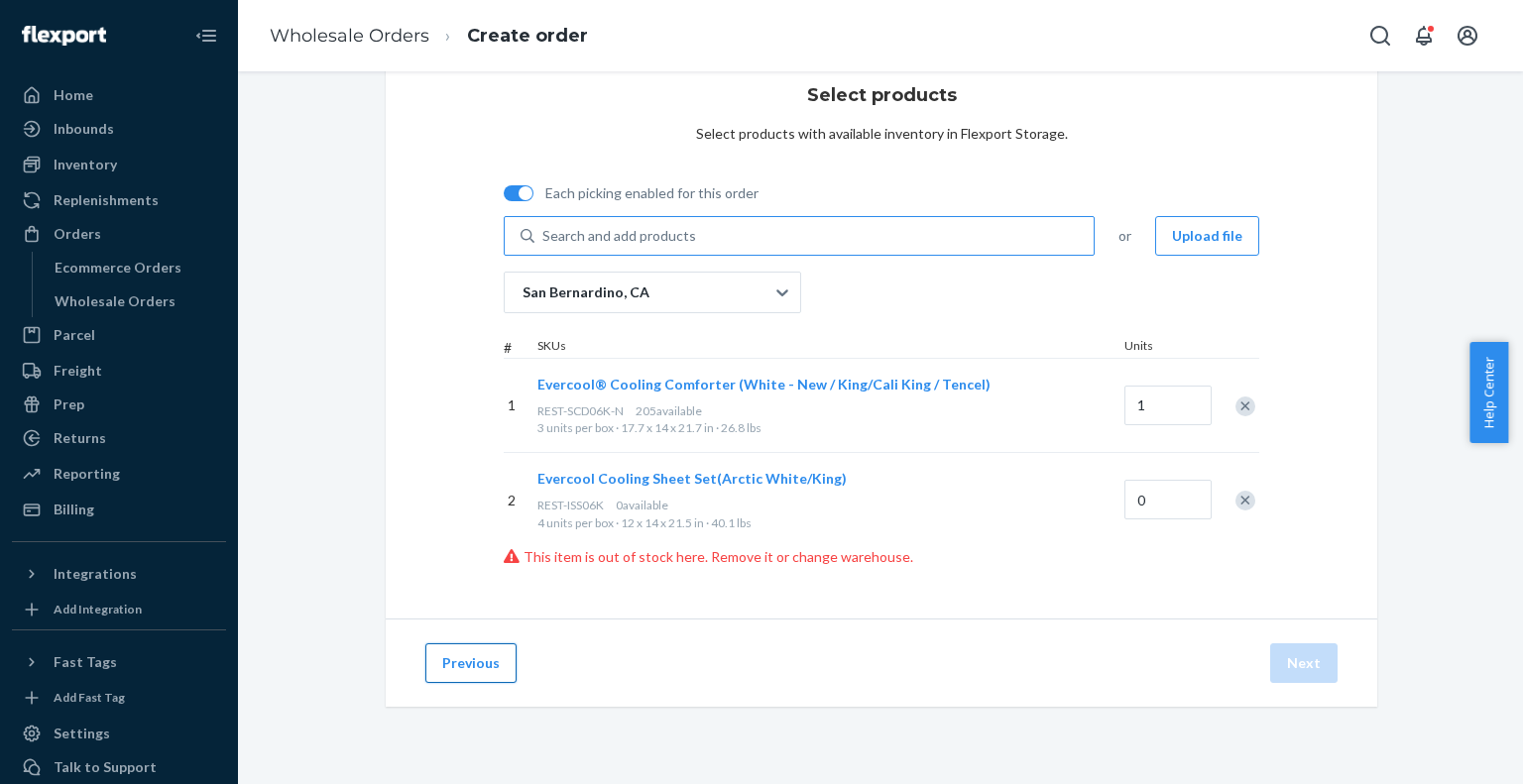 click on "Previous" at bounding box center (471, 663) 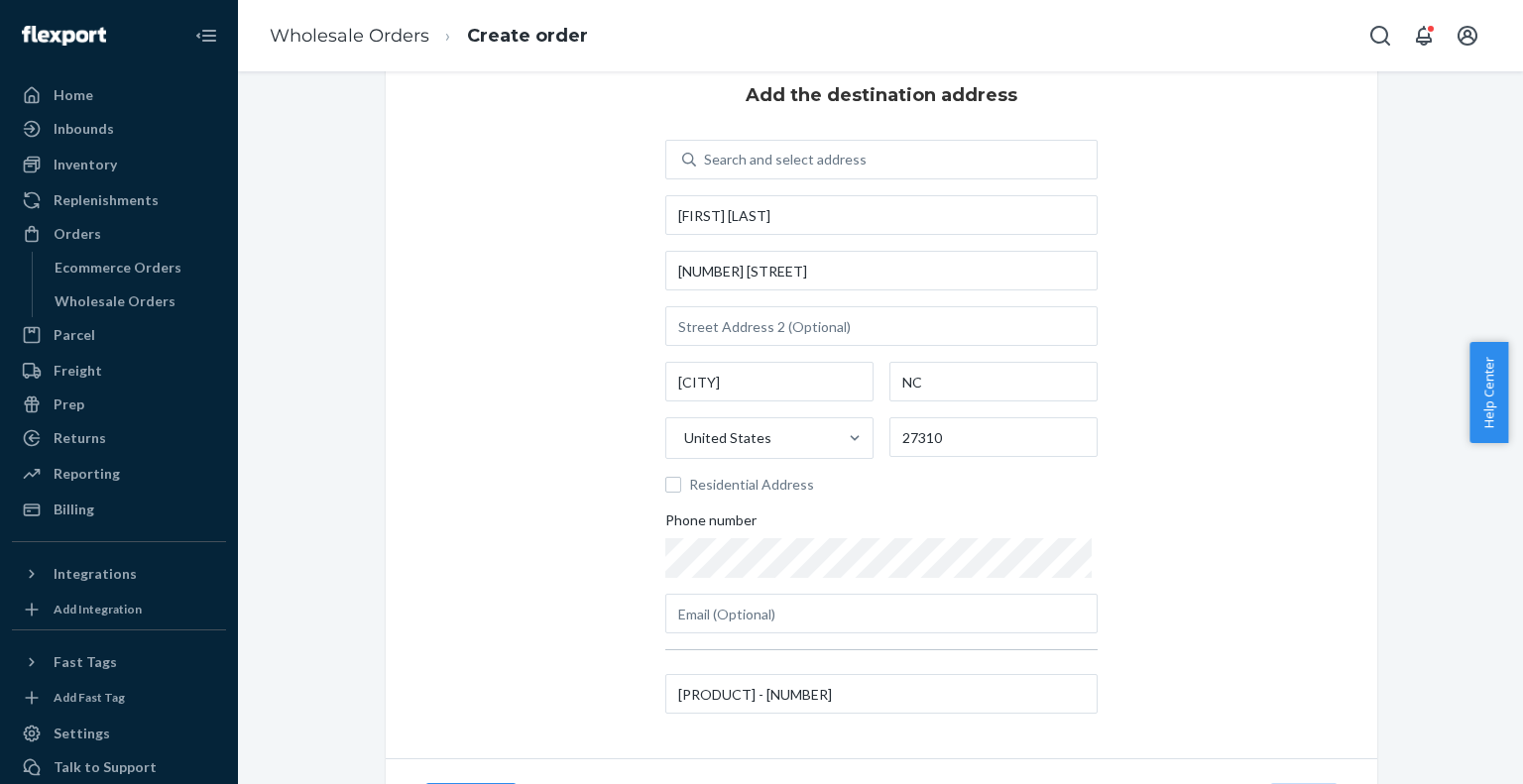 scroll, scrollTop: 119, scrollLeft: 0, axis: vertical 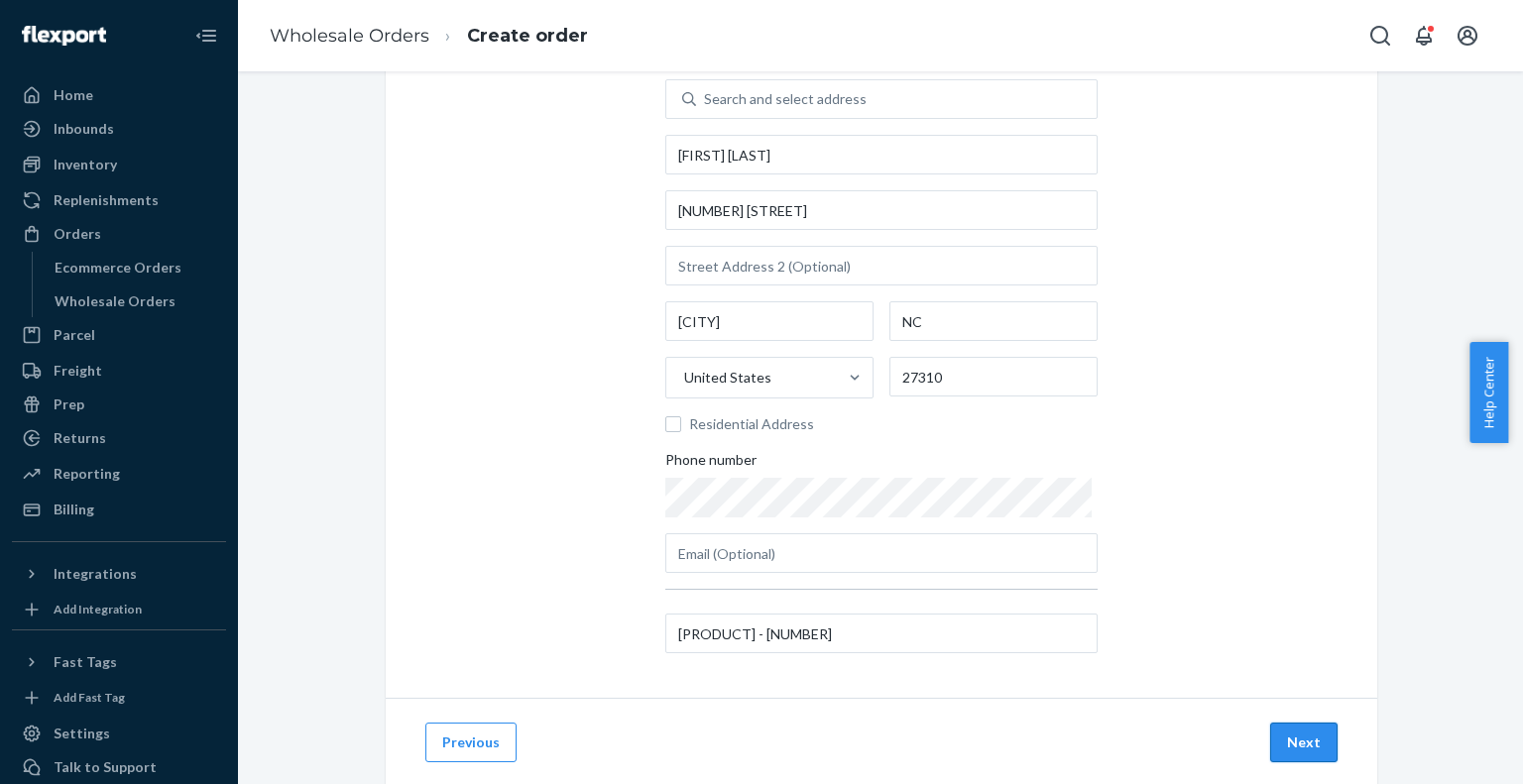 click on "Next" at bounding box center [1304, 742] 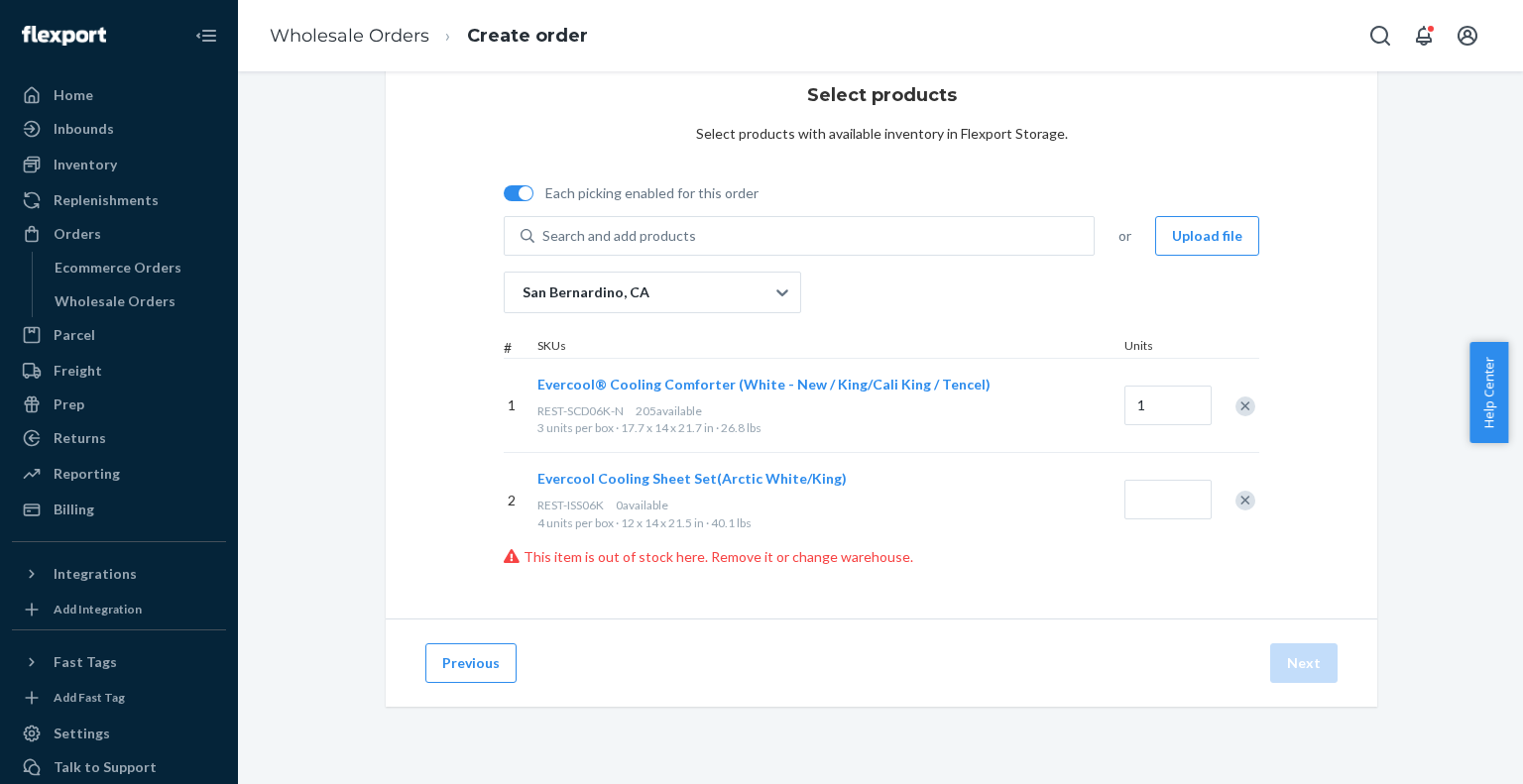 scroll, scrollTop: 58, scrollLeft: 0, axis: vertical 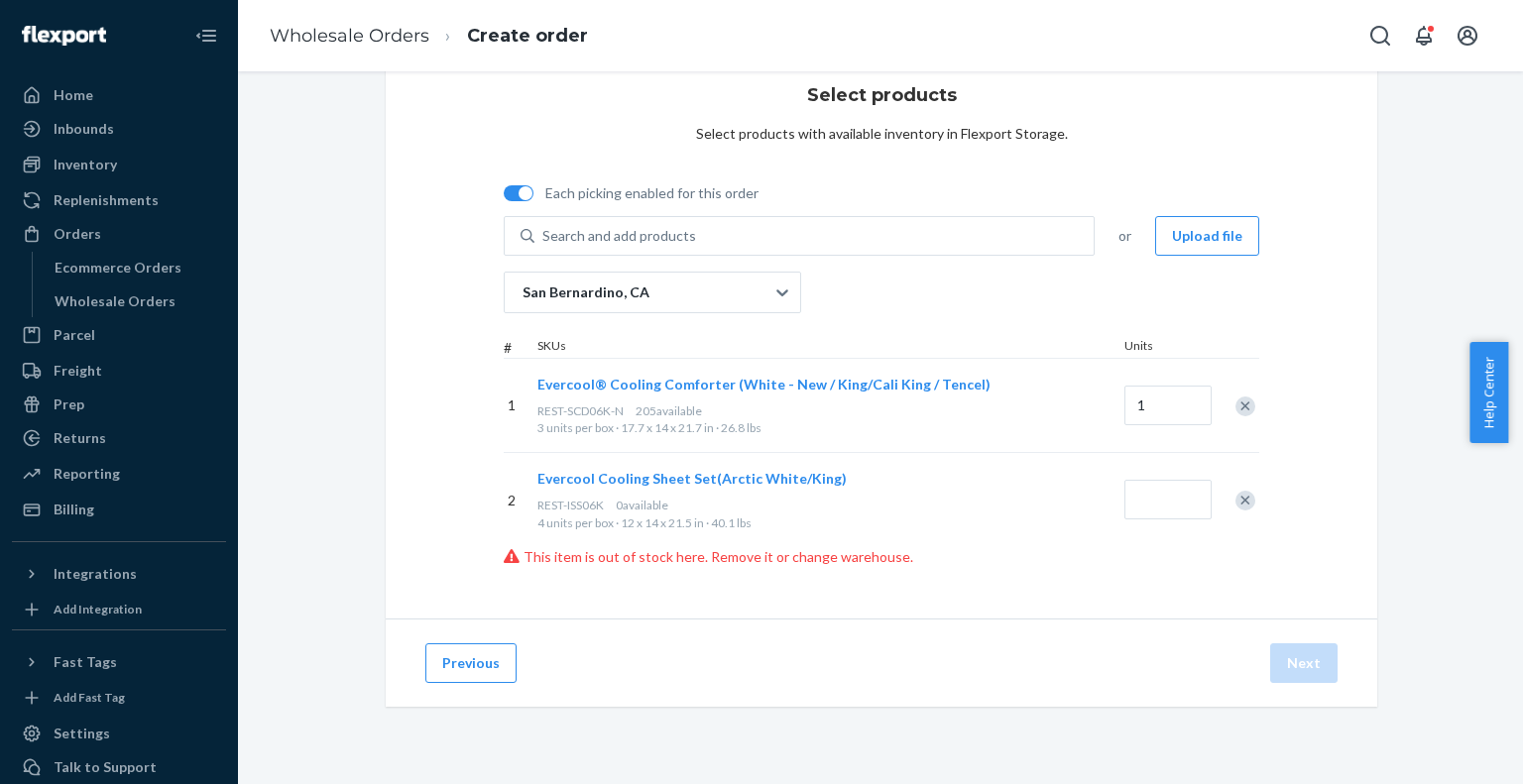 click at bounding box center [1245, 501] 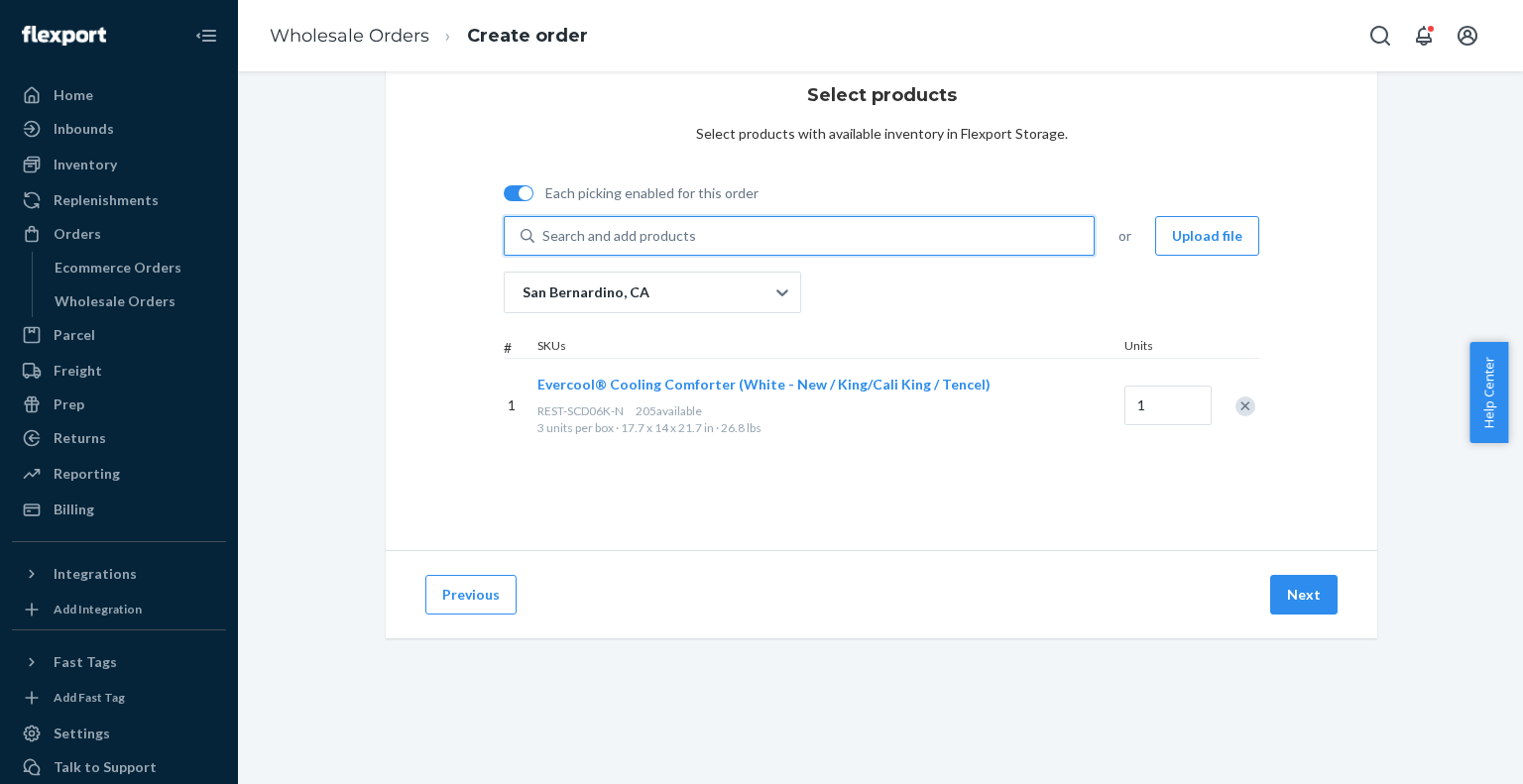 click on "Search and add products" at bounding box center [814, 236] 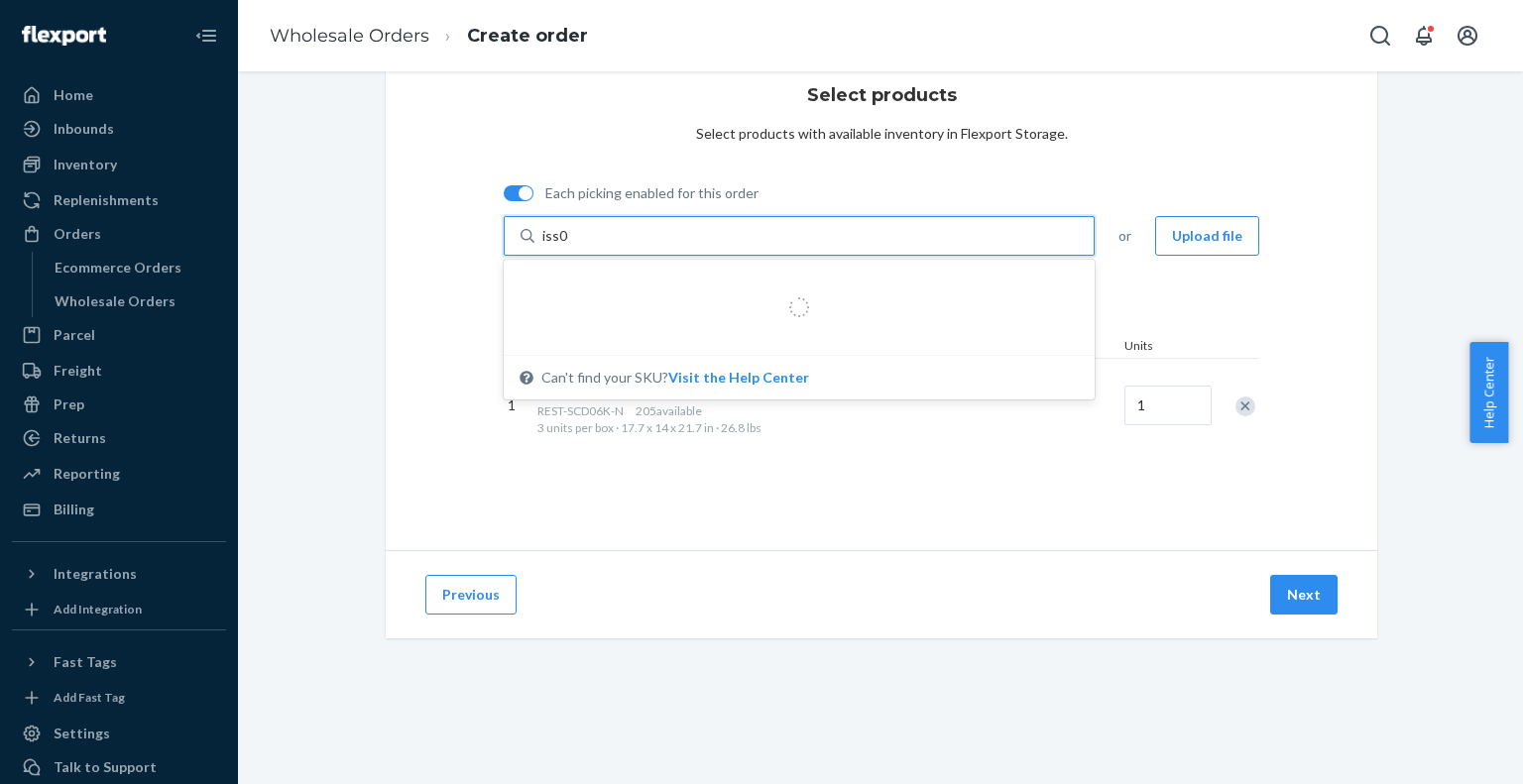 type on "iss06k" 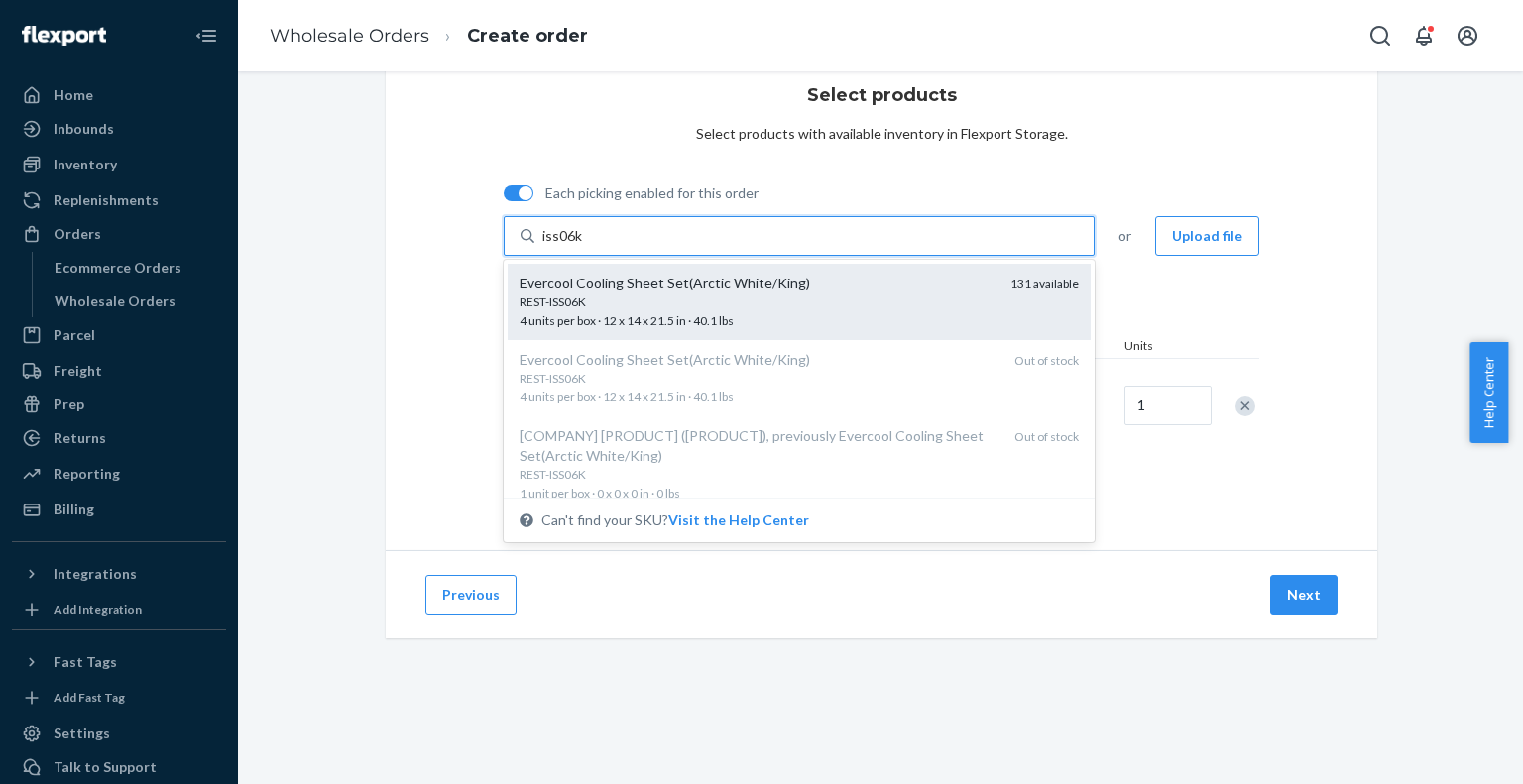 click on "REST-ISS06K" at bounding box center [757, 301] 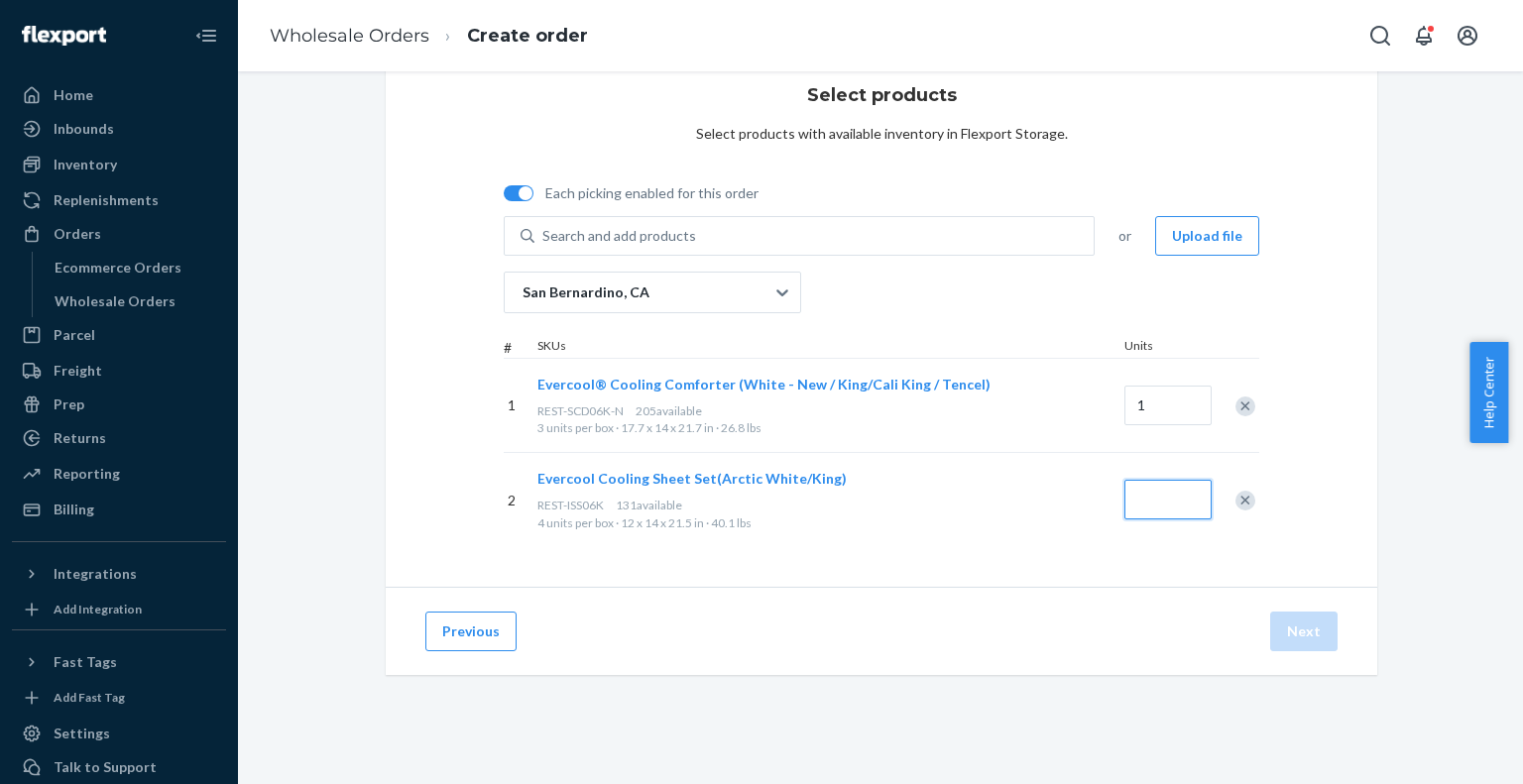 click at bounding box center [1168, 500] 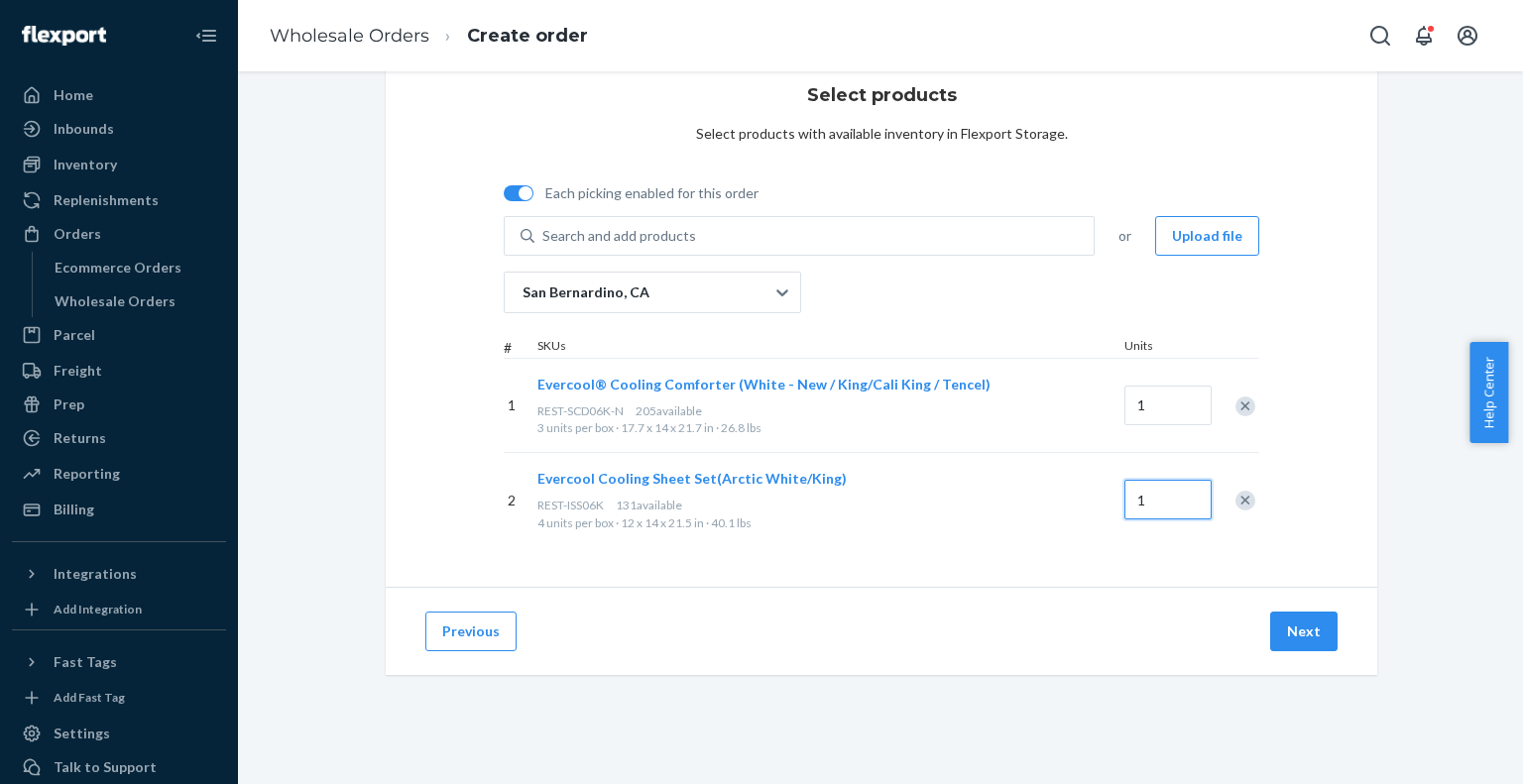 type on "1" 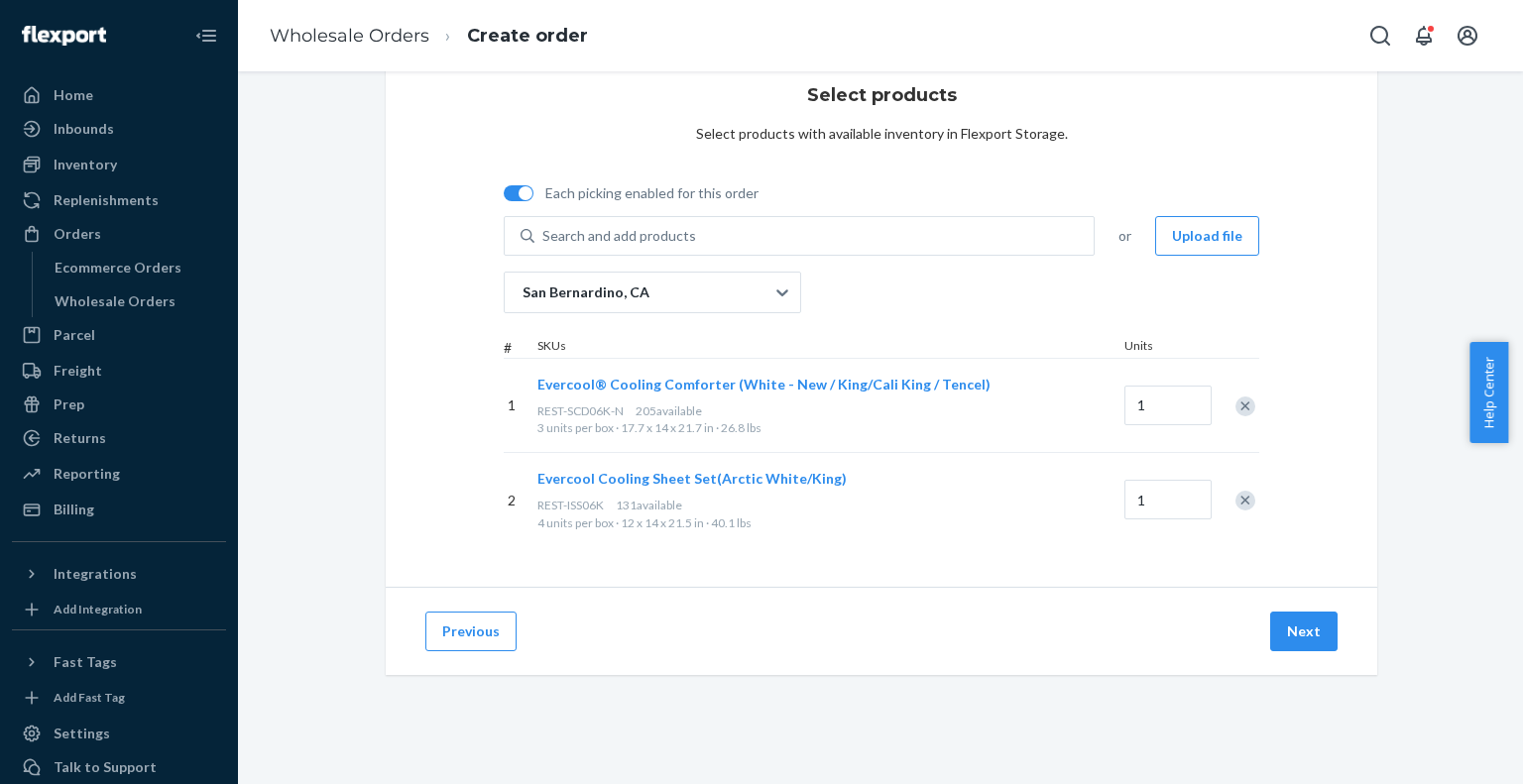 click on "Select products Select products with available inventory in [COMPANY] Storage. Each picking enabled for this order Search and add products or Upload file [CITY], [STATE] # SKUs Units 1   Evercool® Cooling Comforter (White - New / King/Cali King / Tencel) REST-SCD06K-N 205  available   3 units per box · 17.7 x 14 x 21.7 in · 26.8 lbs 1 2   Evercool Cooling Sheet Set(Arctic White/King) REST-ISS06K 131  available   4 units per box · 12 x 14 x 21.5 in · 40.1 lbs 1" at bounding box center [881, 314] 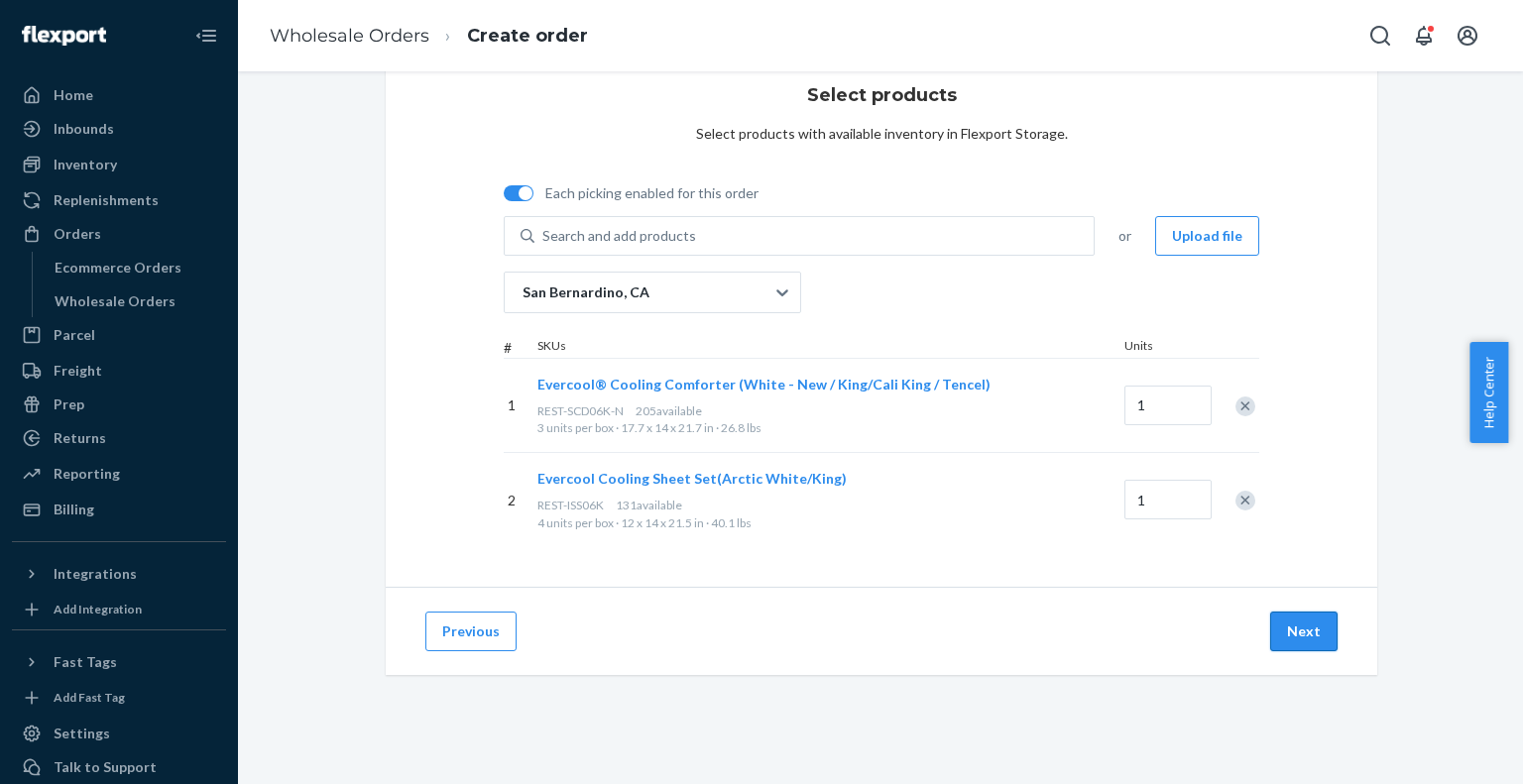 click on "Next" at bounding box center (1304, 631) 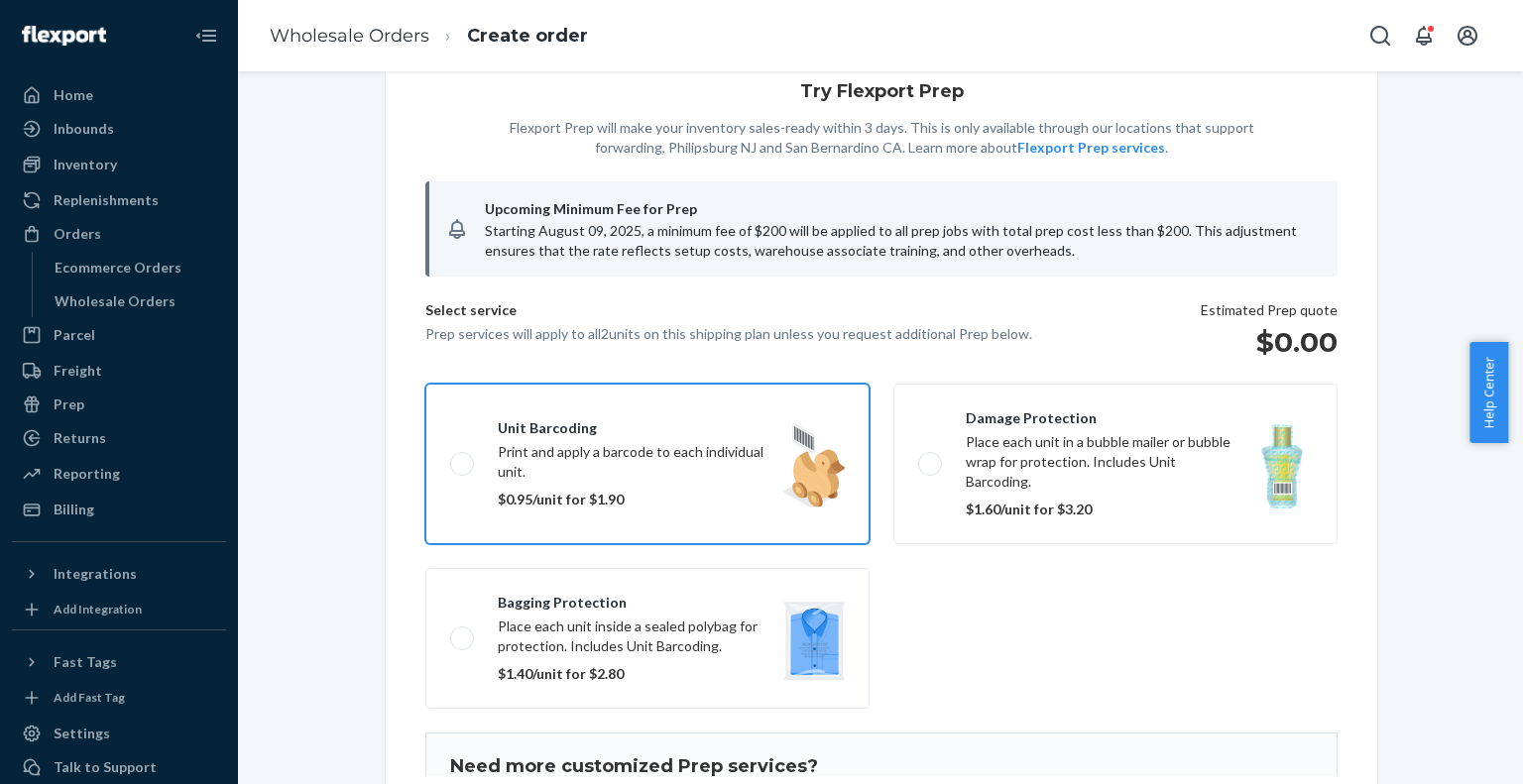 scroll, scrollTop: 167, scrollLeft: 0, axis: vertical 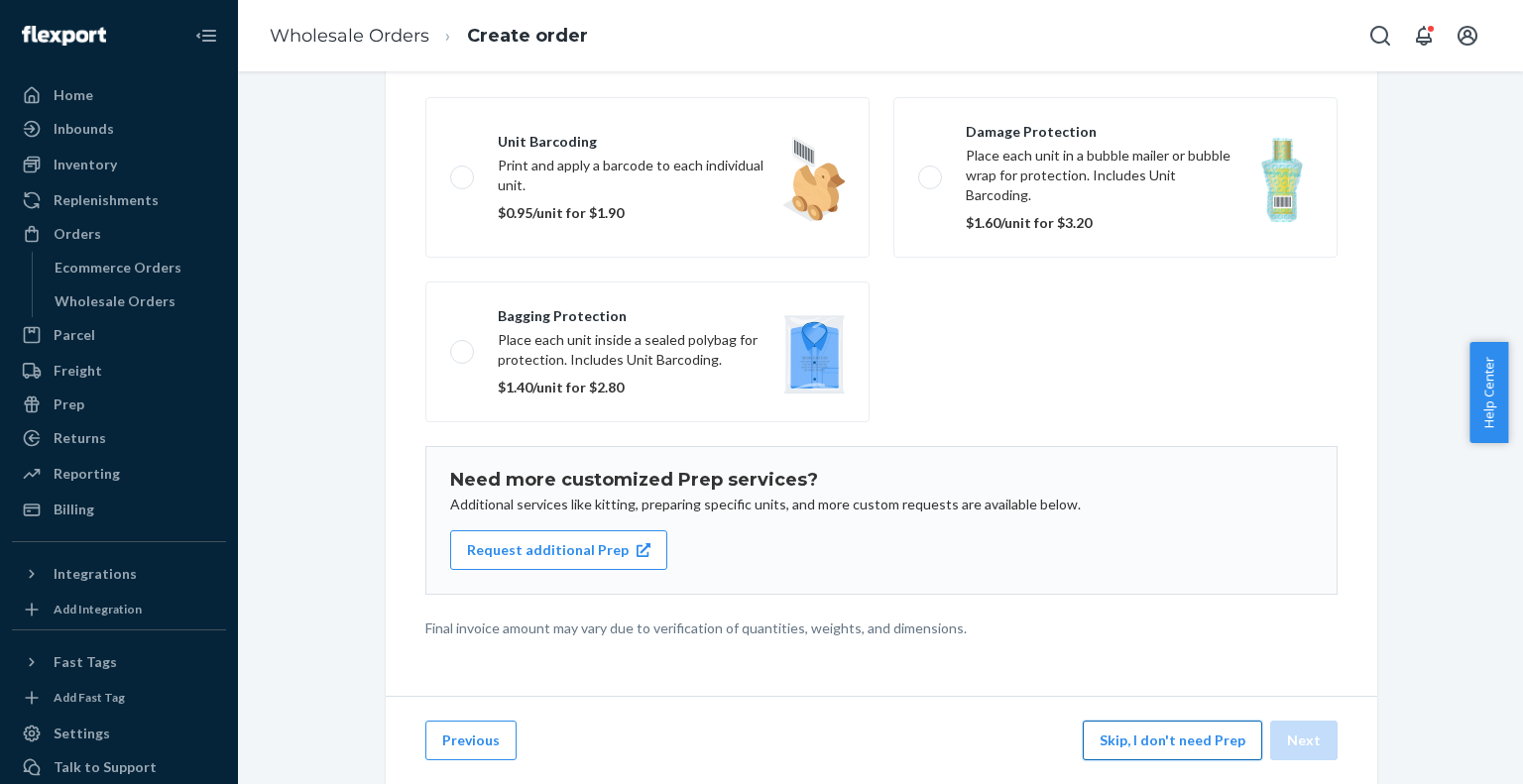 click on "Skip, I don't need Prep" at bounding box center [1172, 740] 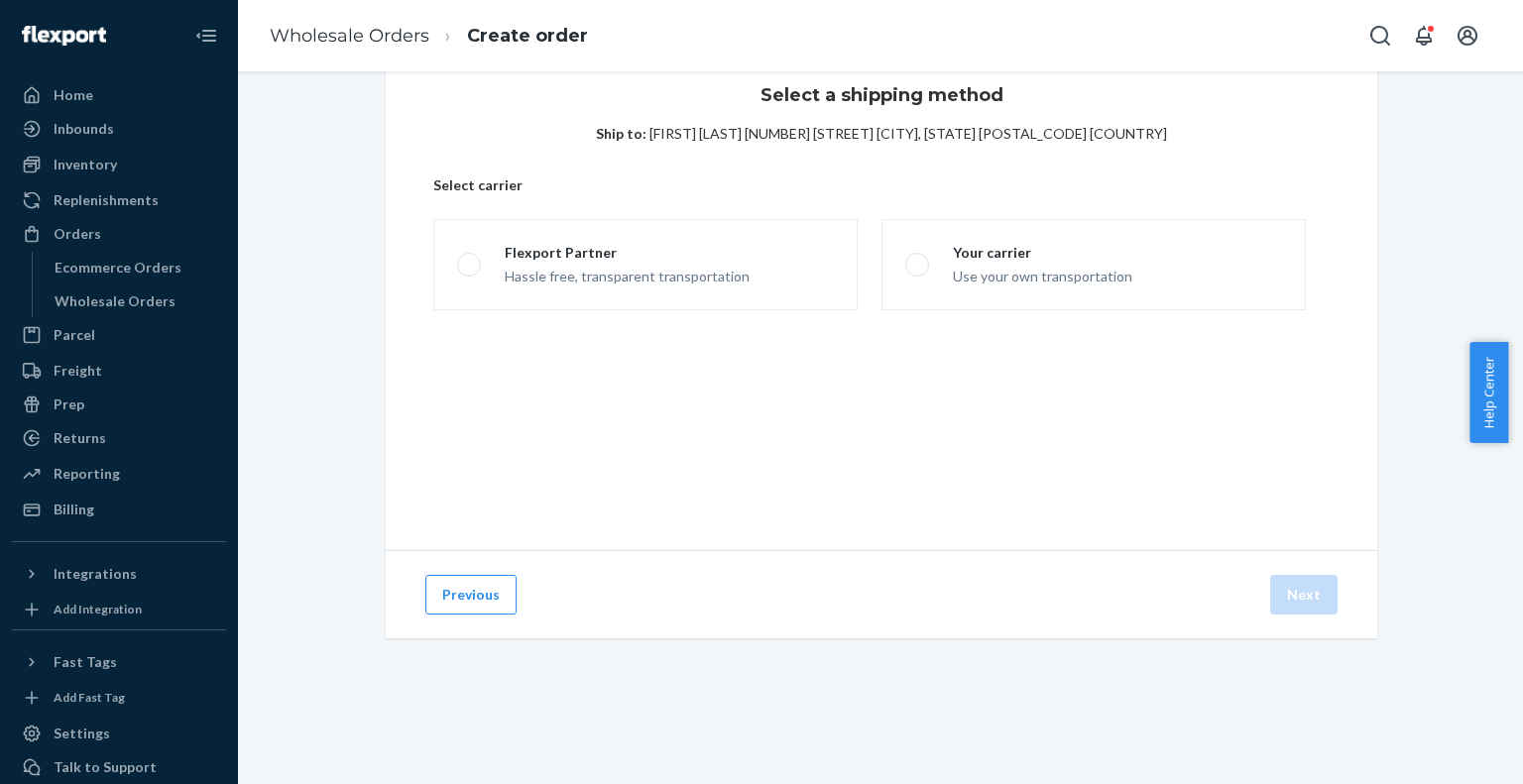 scroll, scrollTop: 58, scrollLeft: 0, axis: vertical 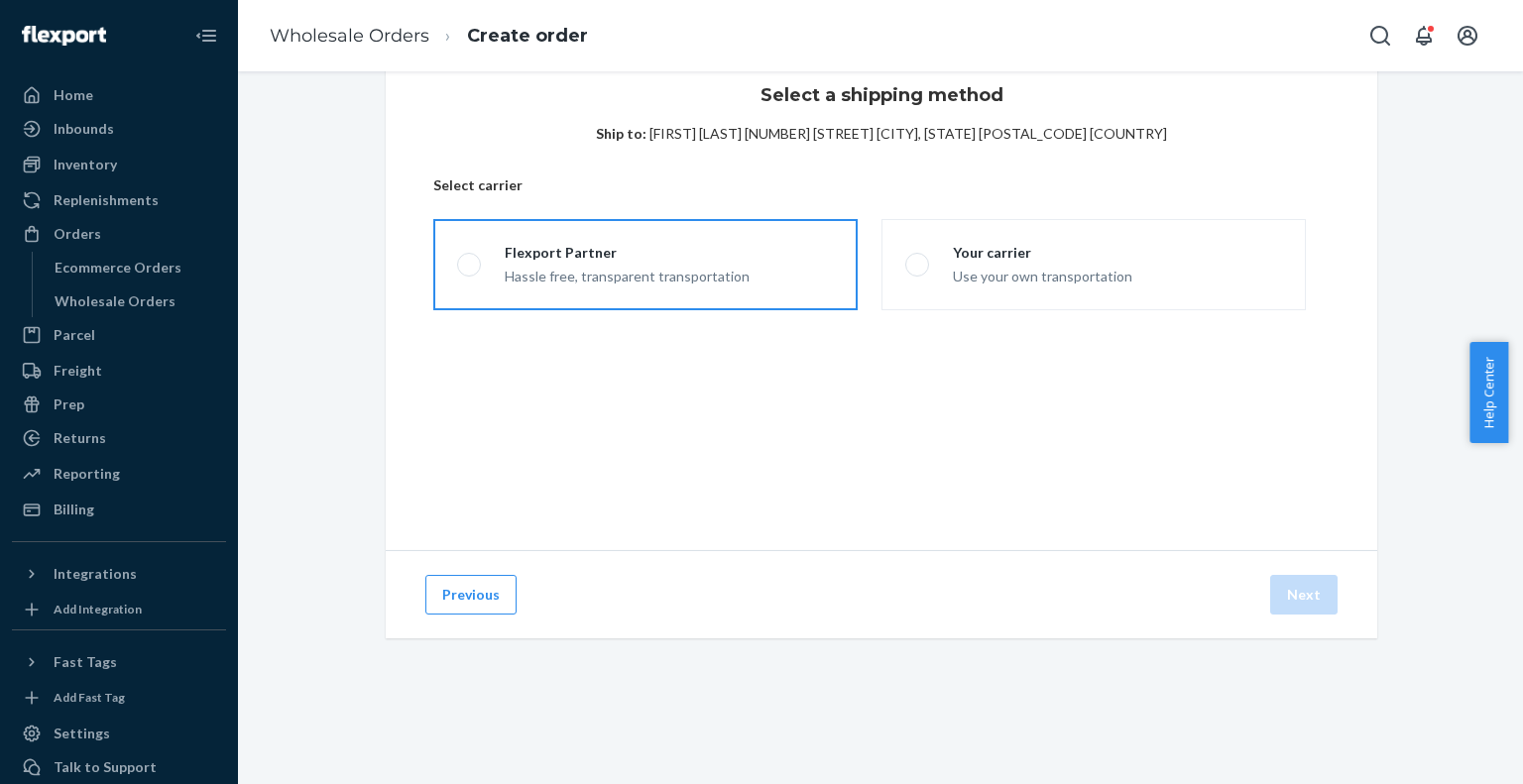 click on "Flexport Partner Hassle free, transparent transportation" at bounding box center [645, 265] 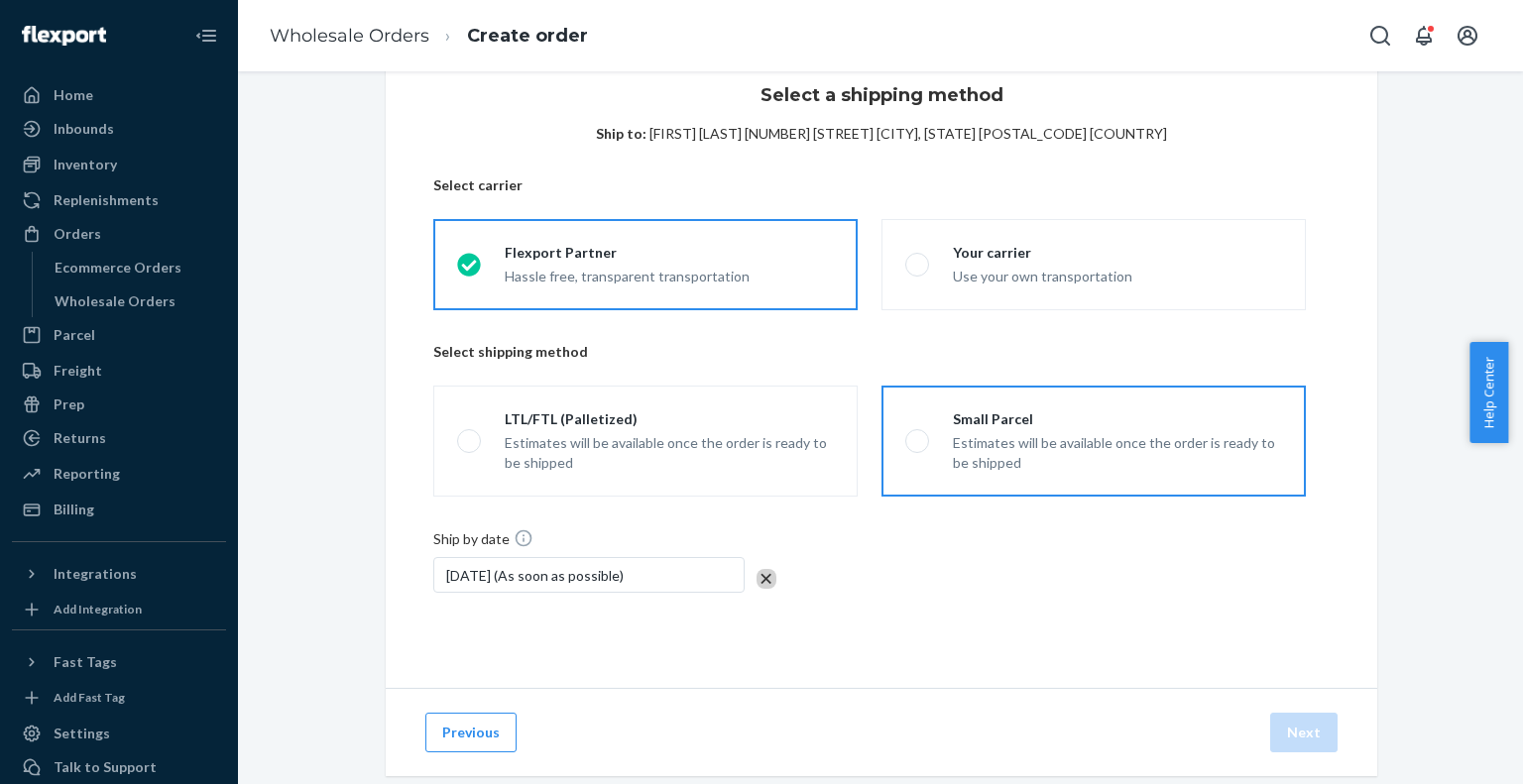 click on "Estimates will be available once the order is ready to be shipped" at bounding box center [1117, 453] 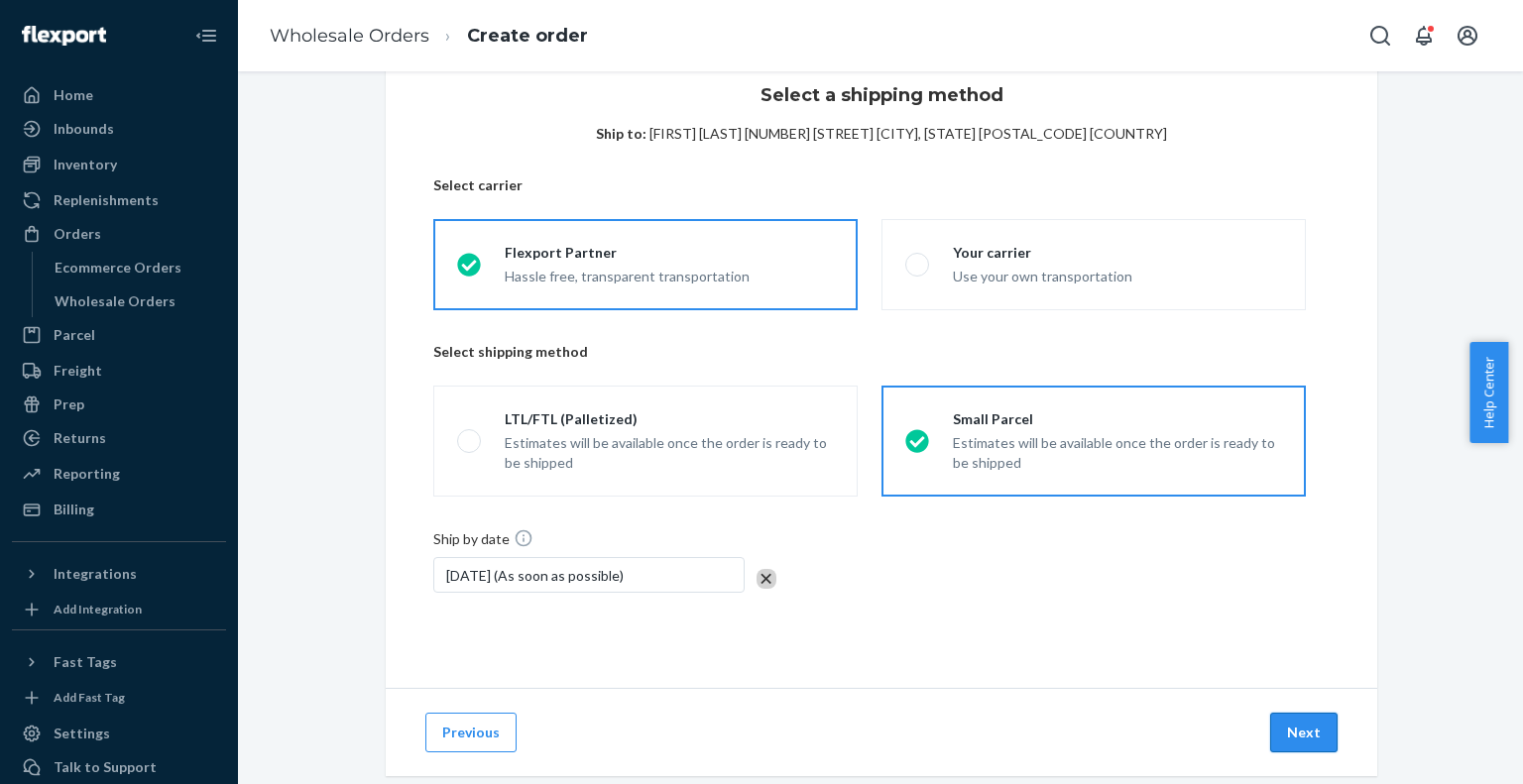 click on "Next" at bounding box center (1304, 732) 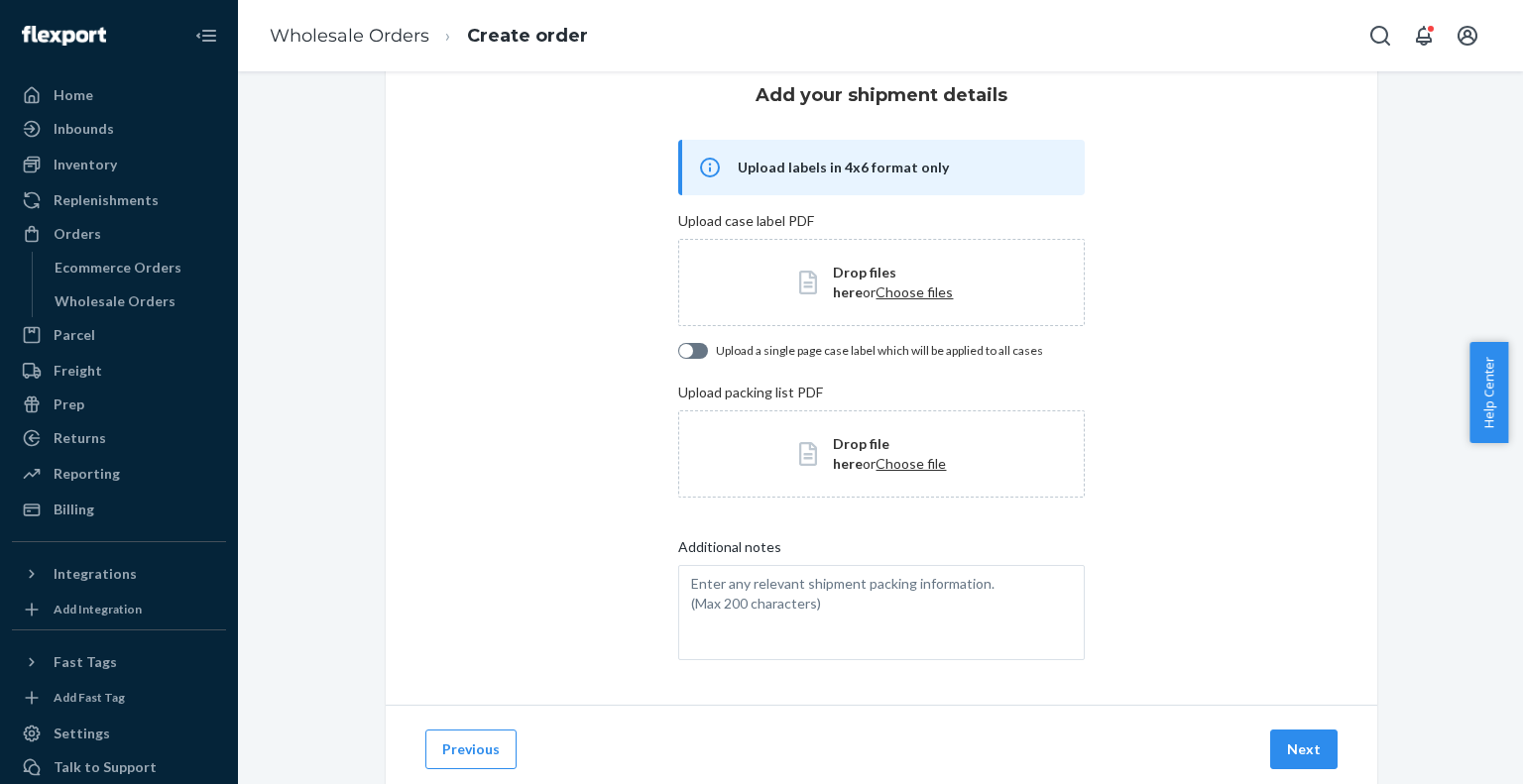 scroll, scrollTop: 67, scrollLeft: 0, axis: vertical 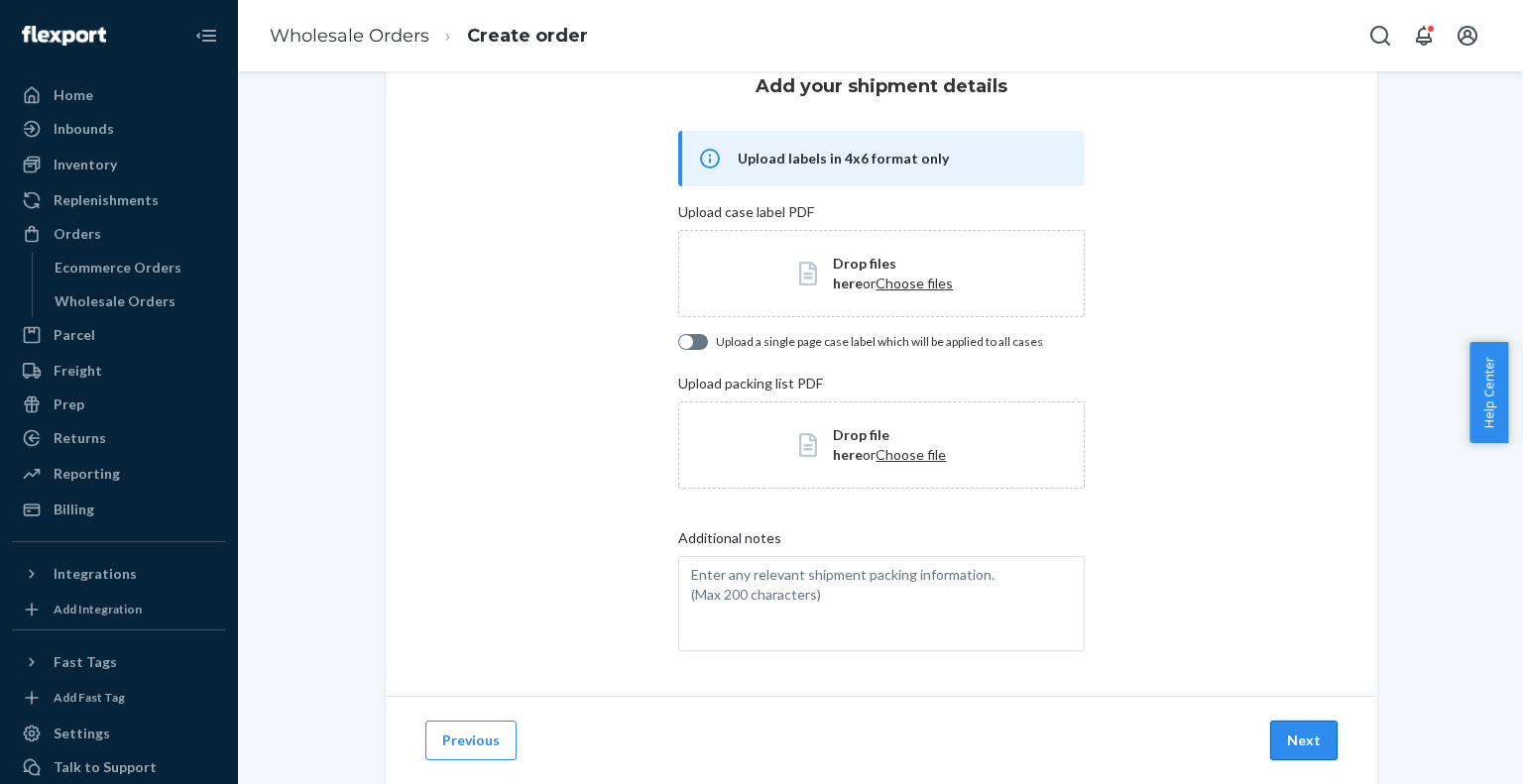 click on "Next" at bounding box center (1304, 740) 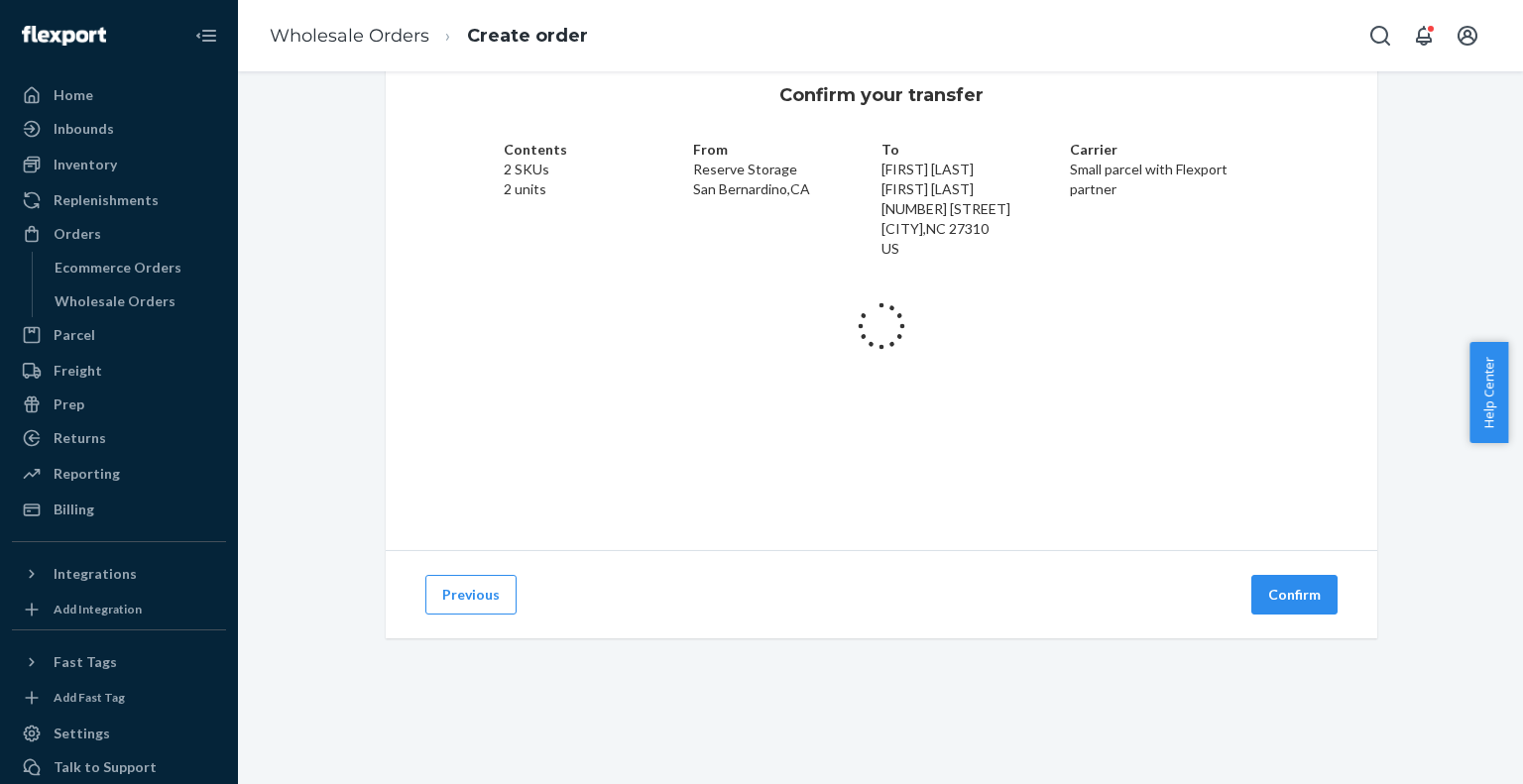 scroll, scrollTop: 58, scrollLeft: 0, axis: vertical 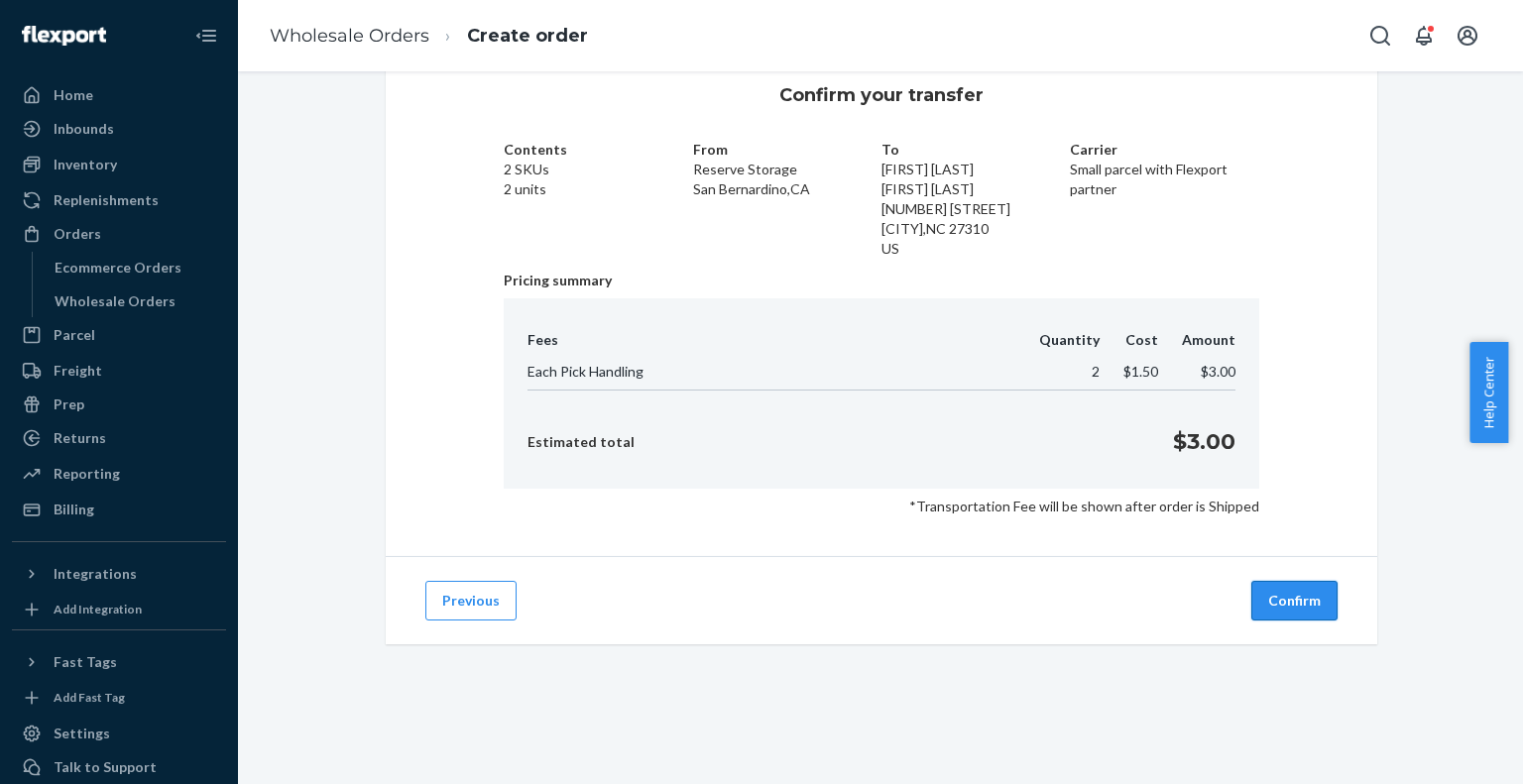 click on "Confirm" at bounding box center (1294, 601) 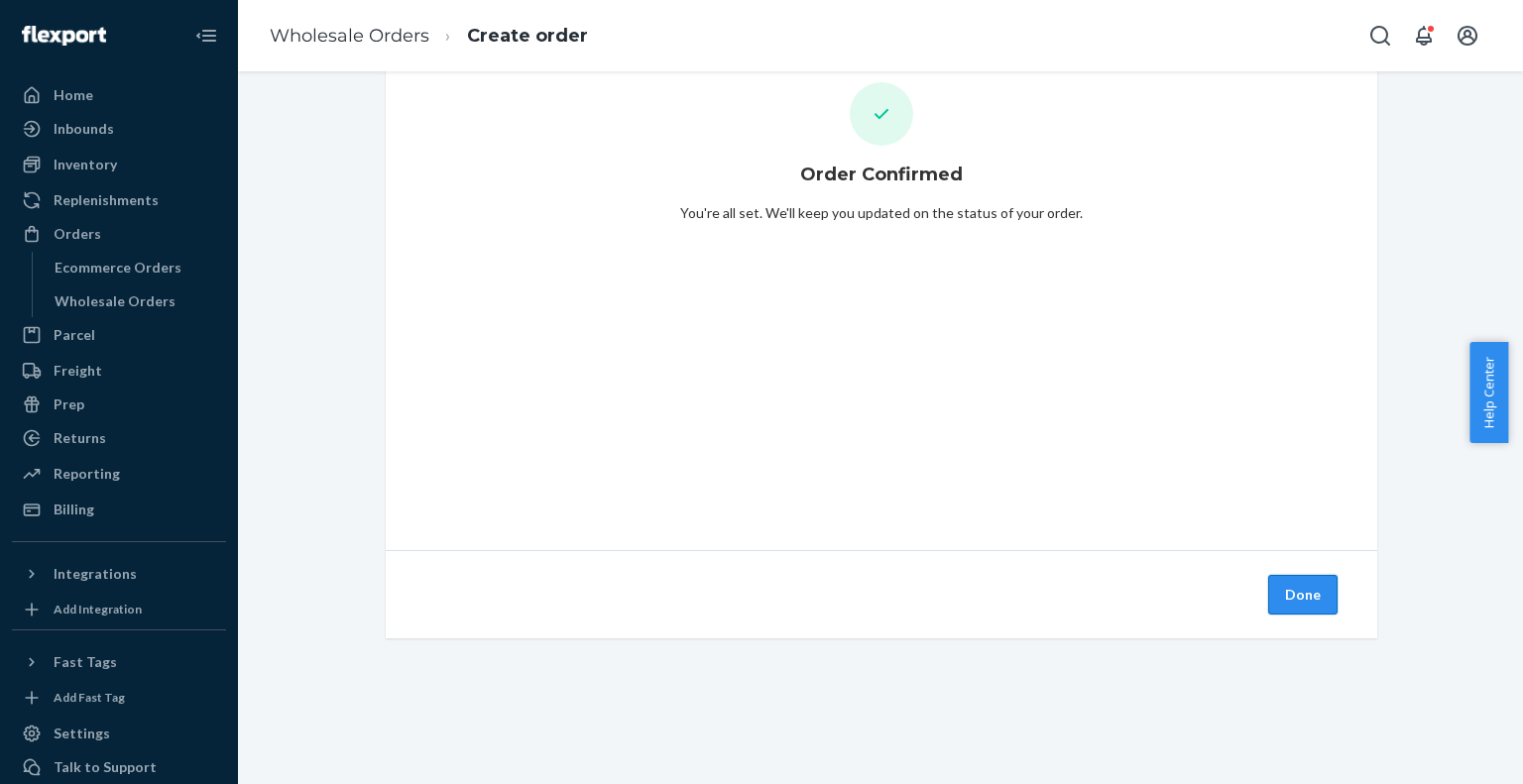click on "Done" at bounding box center (1303, 595) 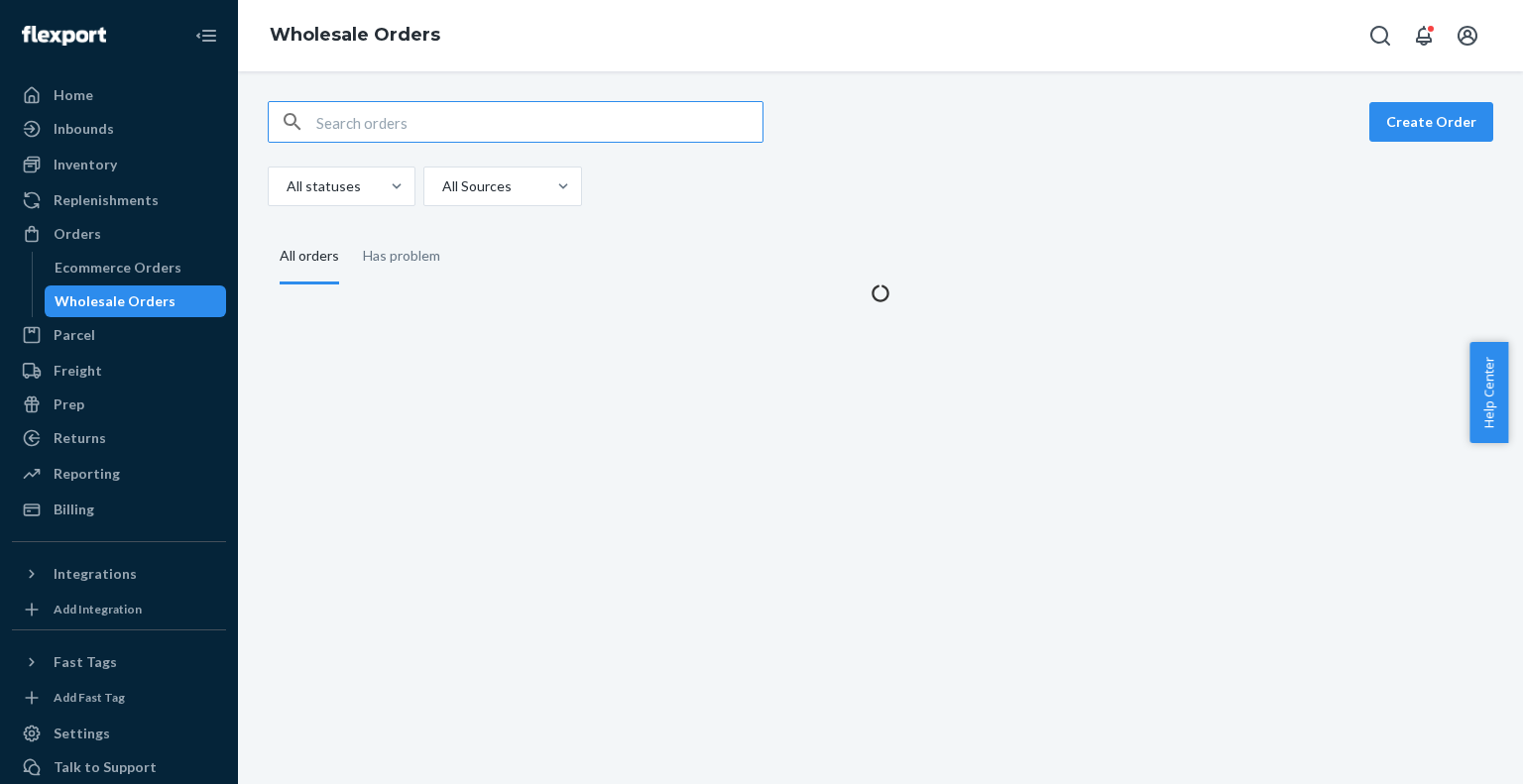 scroll, scrollTop: 0, scrollLeft: 0, axis: both 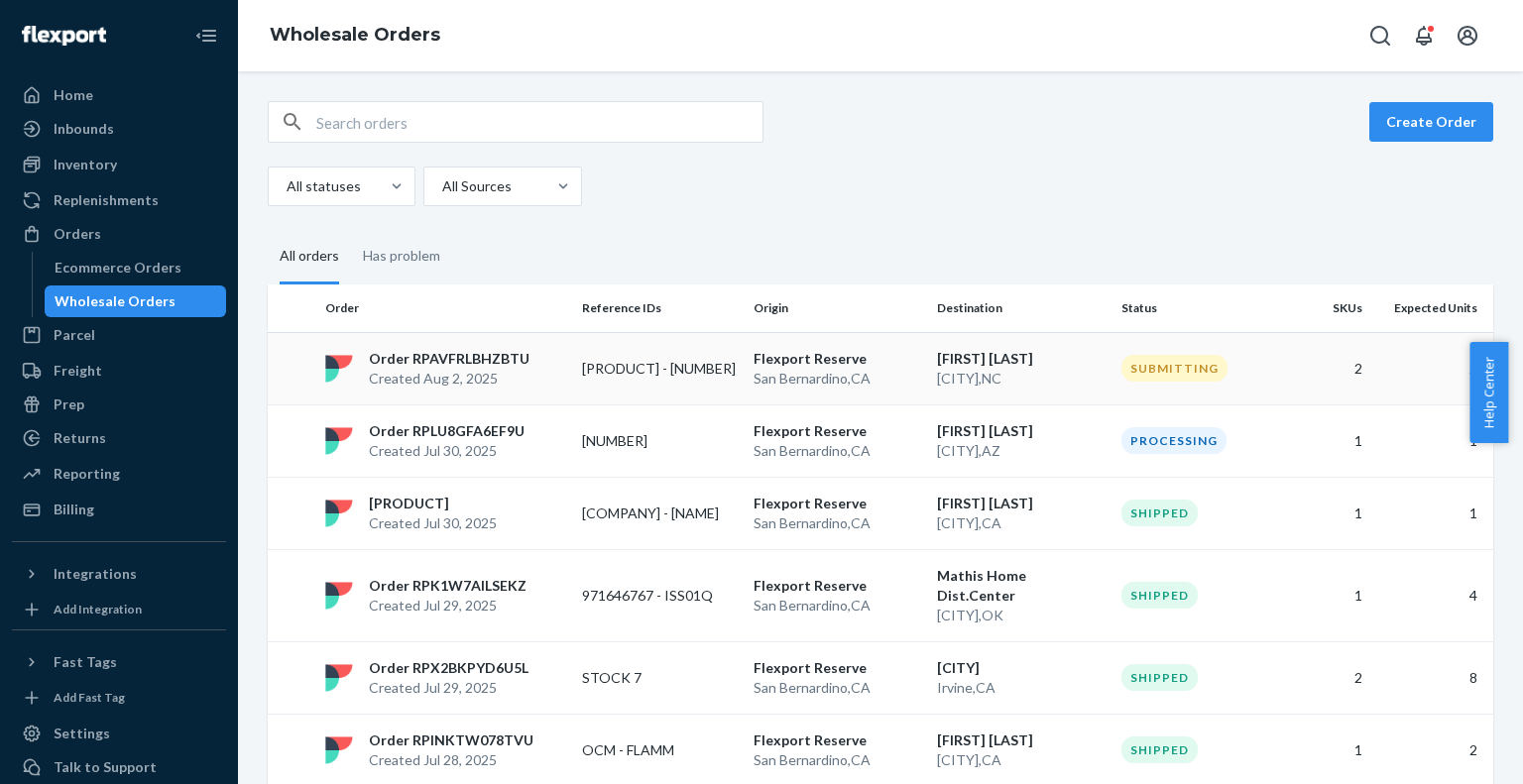 click on "[PRODUCT] - [NUMBER]" at bounding box center [659, 369] 